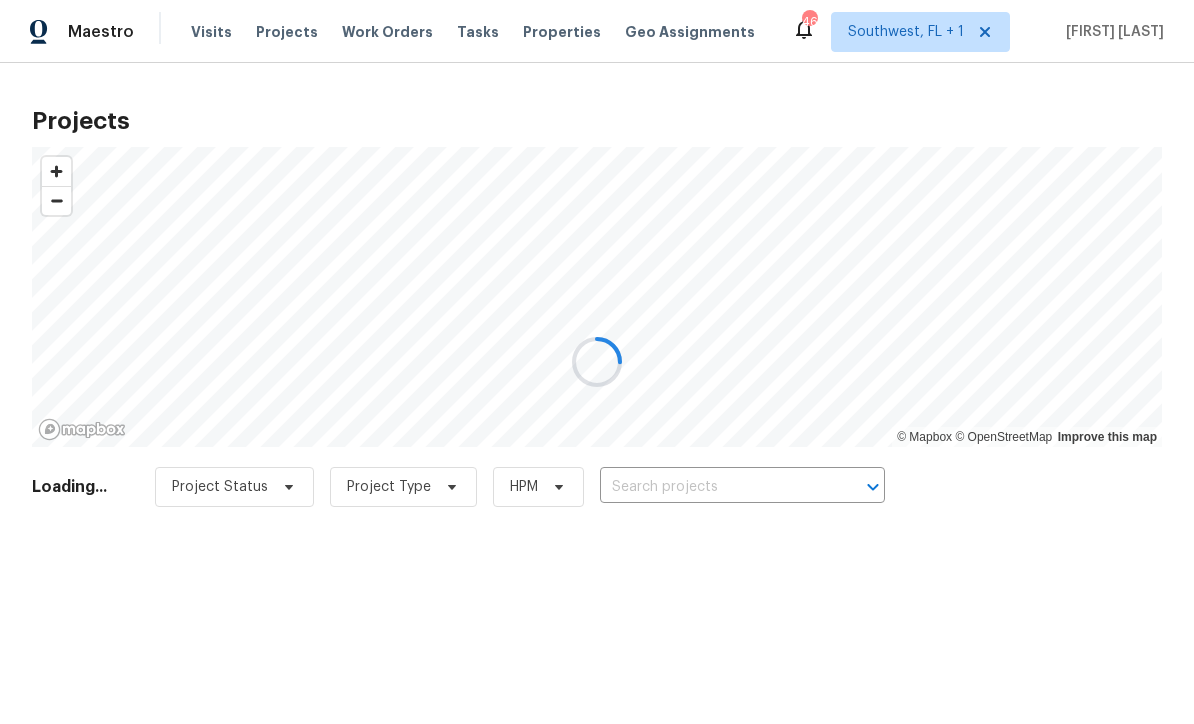scroll, scrollTop: 0, scrollLeft: 0, axis: both 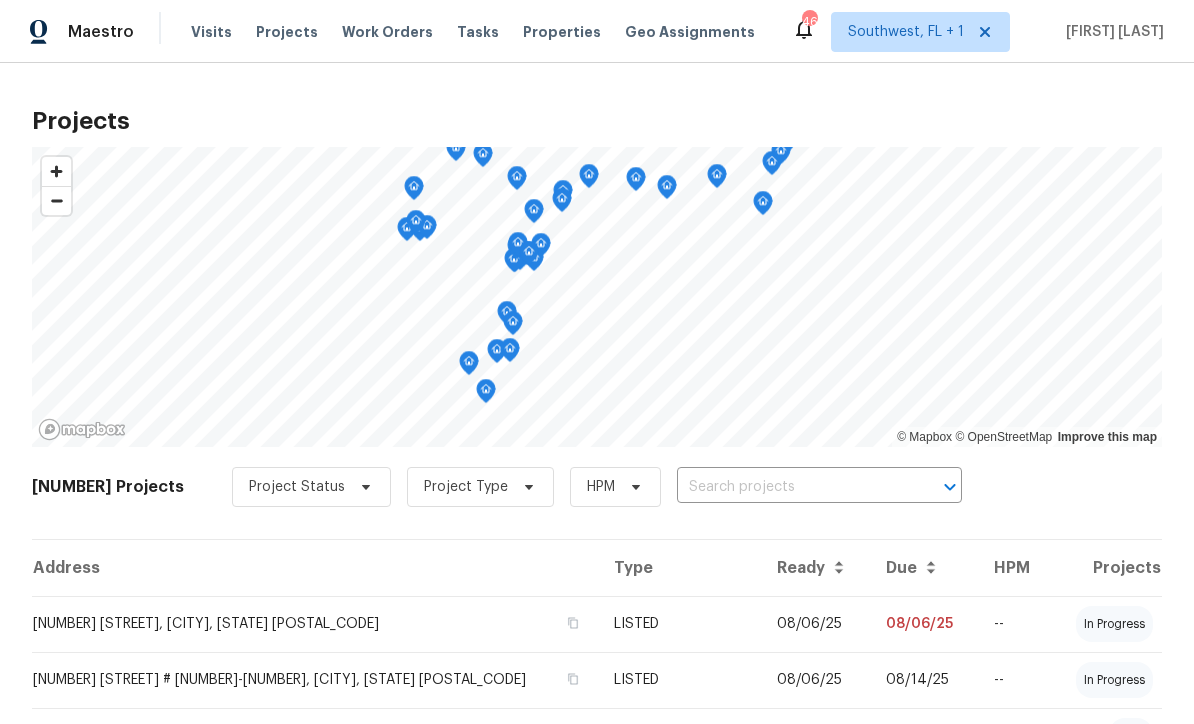click at bounding box center [791, 487] 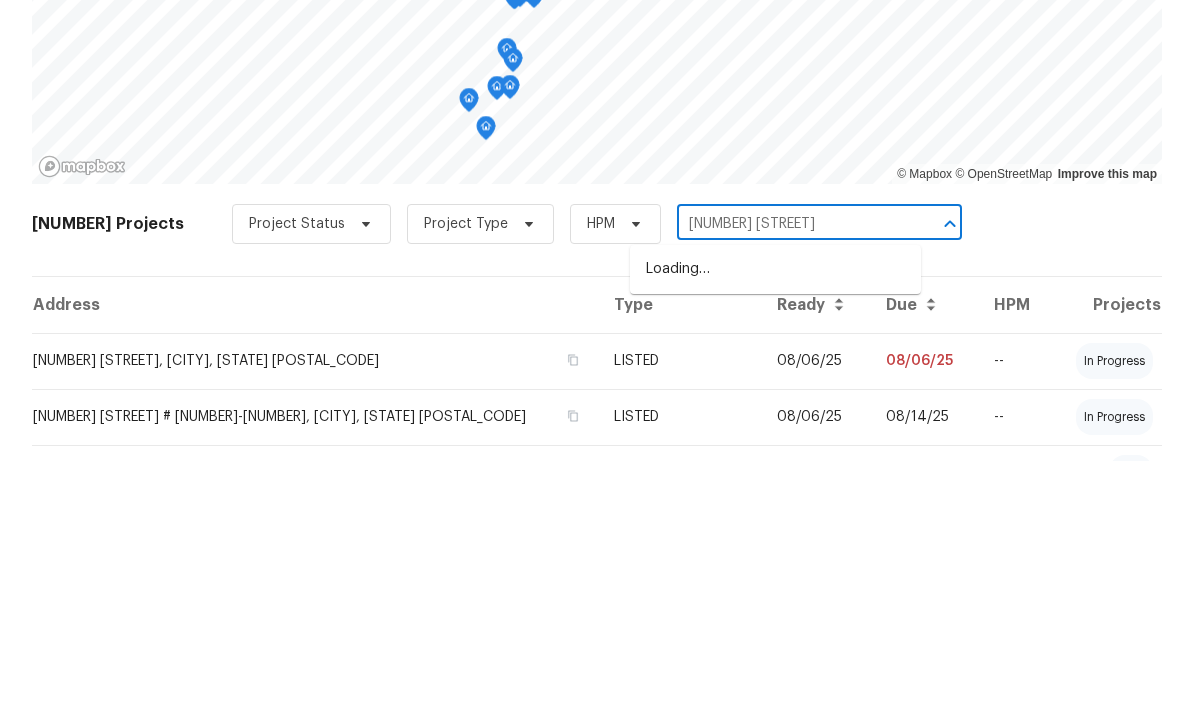 type on "[NUMBER] [STREET]" 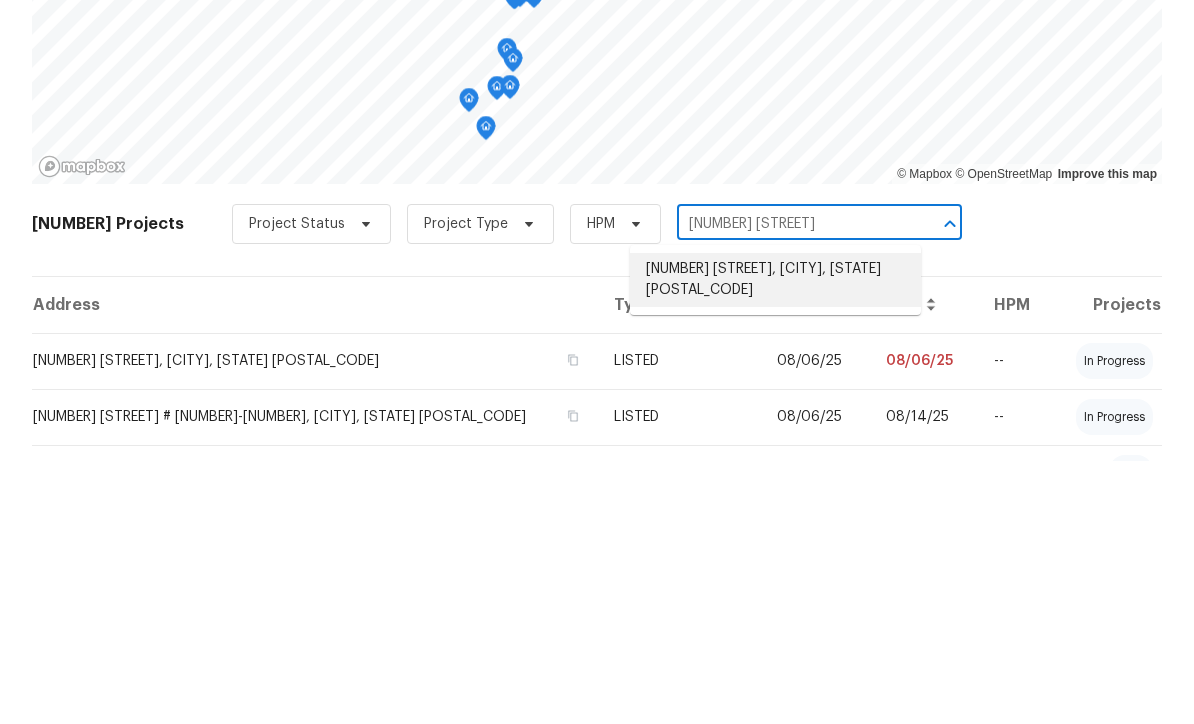 click on "[NUMBER] [STREET], [CITY], [STATE] [POSTAL_CODE]" at bounding box center [775, 543] 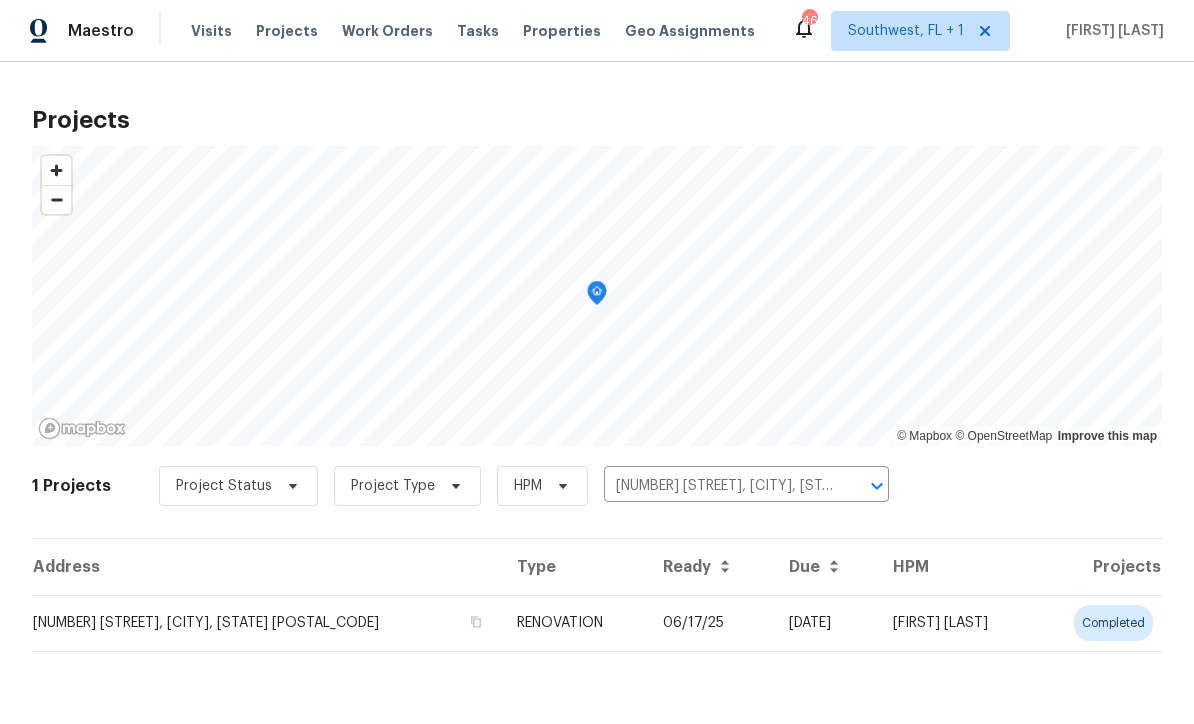 click on "06/17/25" at bounding box center (710, 624) 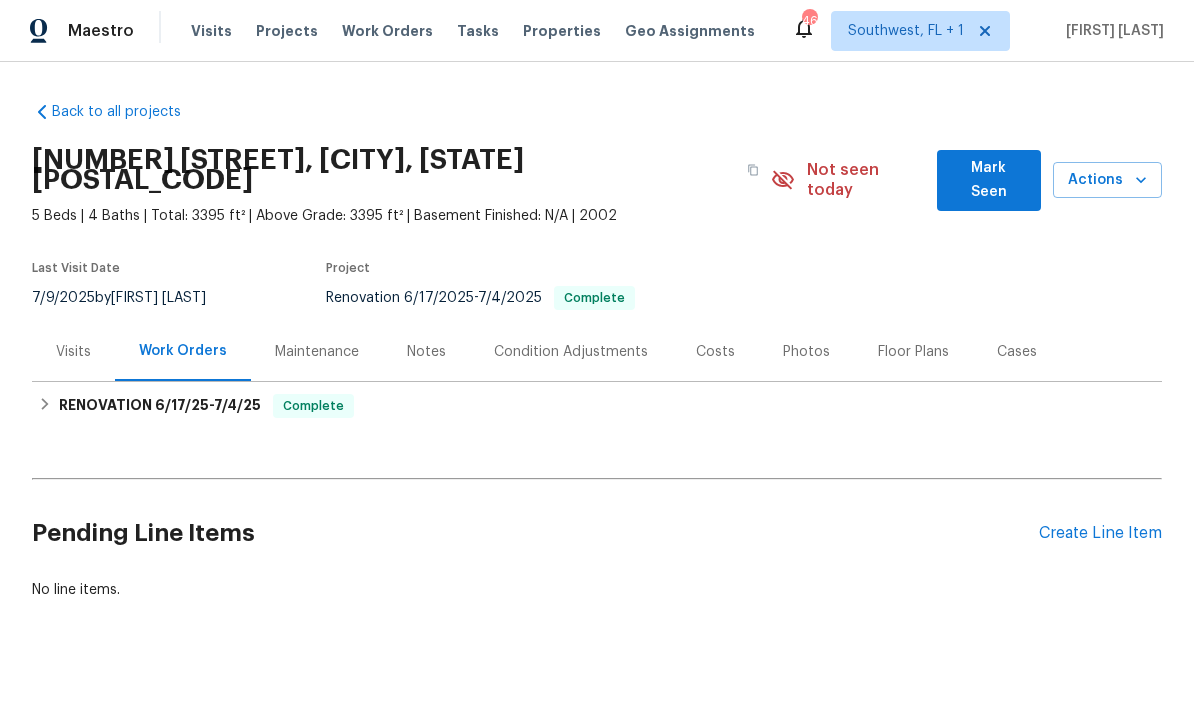 click on "Create Line Item" at bounding box center (1100, 534) 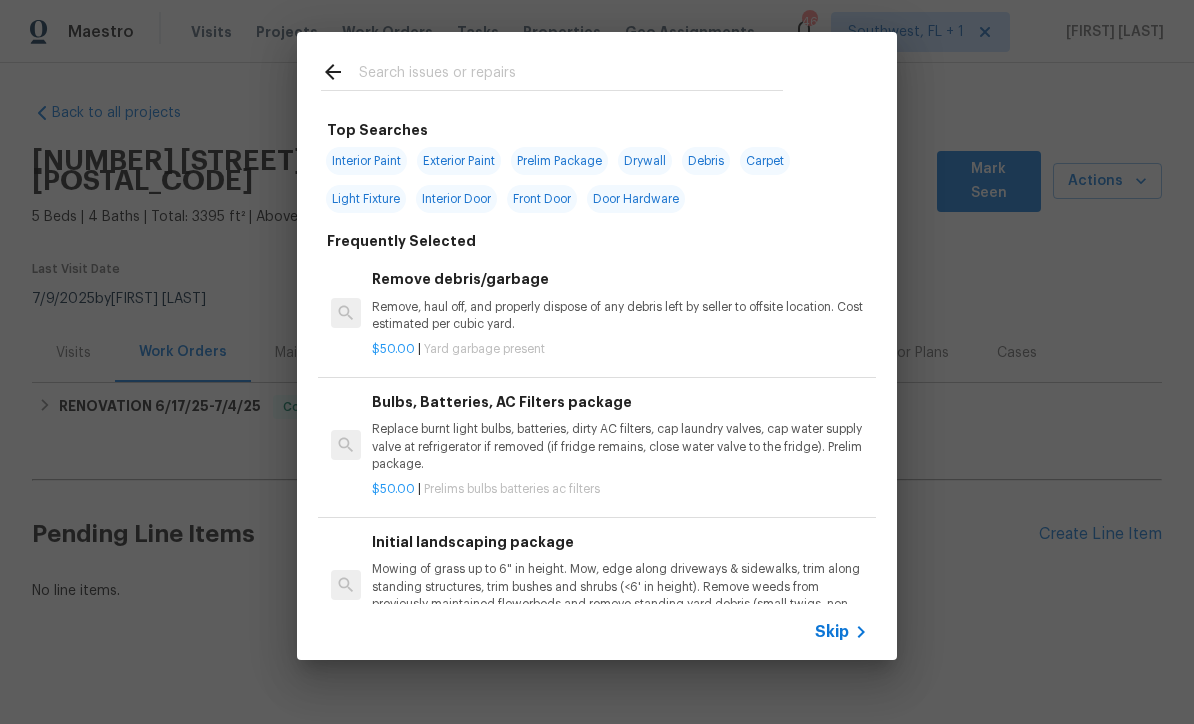 click on "Skip" at bounding box center (832, 632) 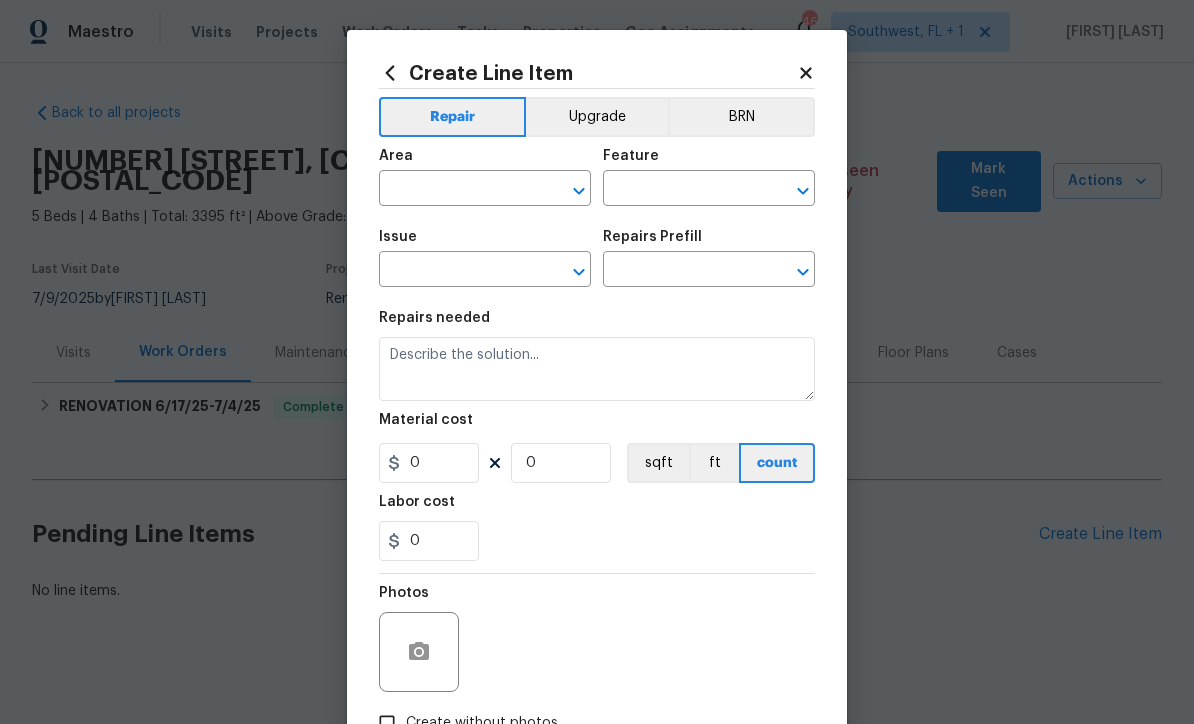 click at bounding box center [457, 190] 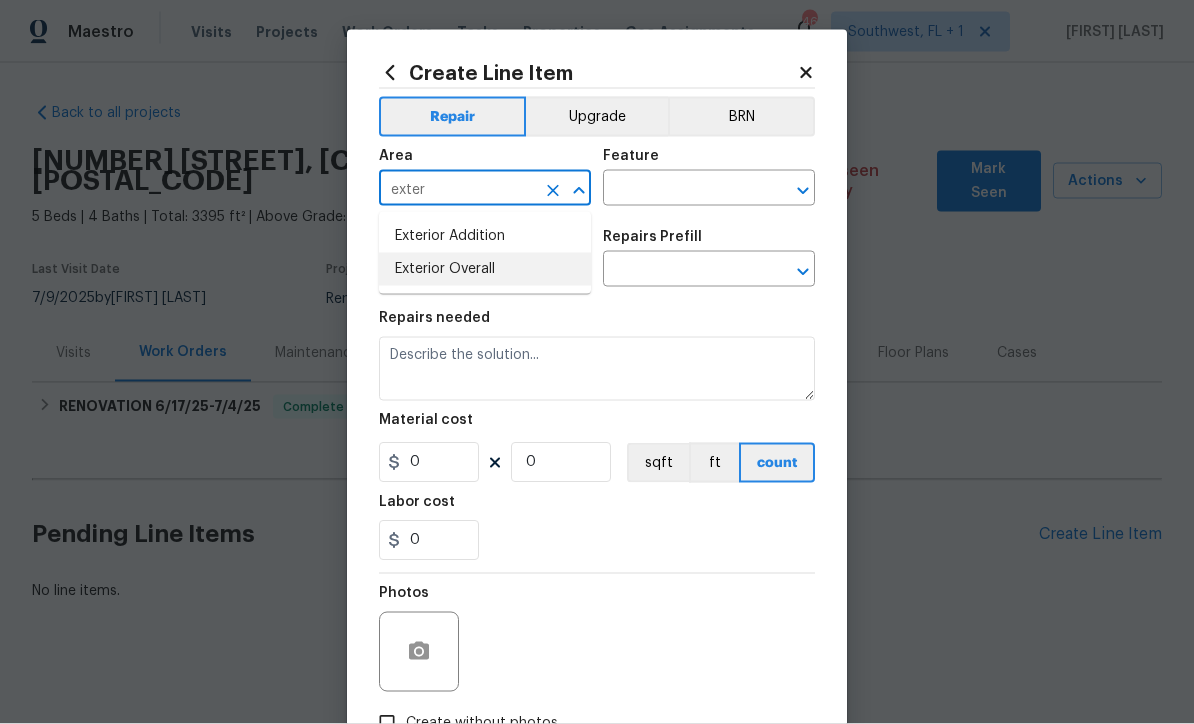 click on "Exterior Overall" at bounding box center (485, 269) 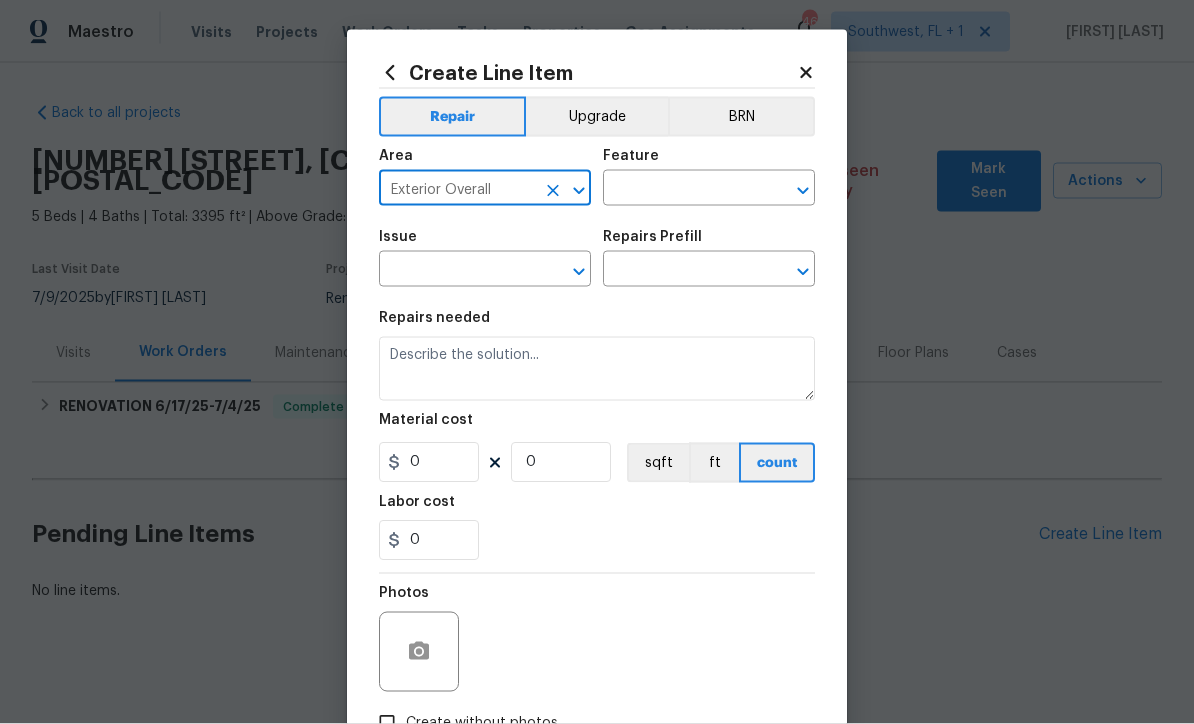 click at bounding box center [681, 190] 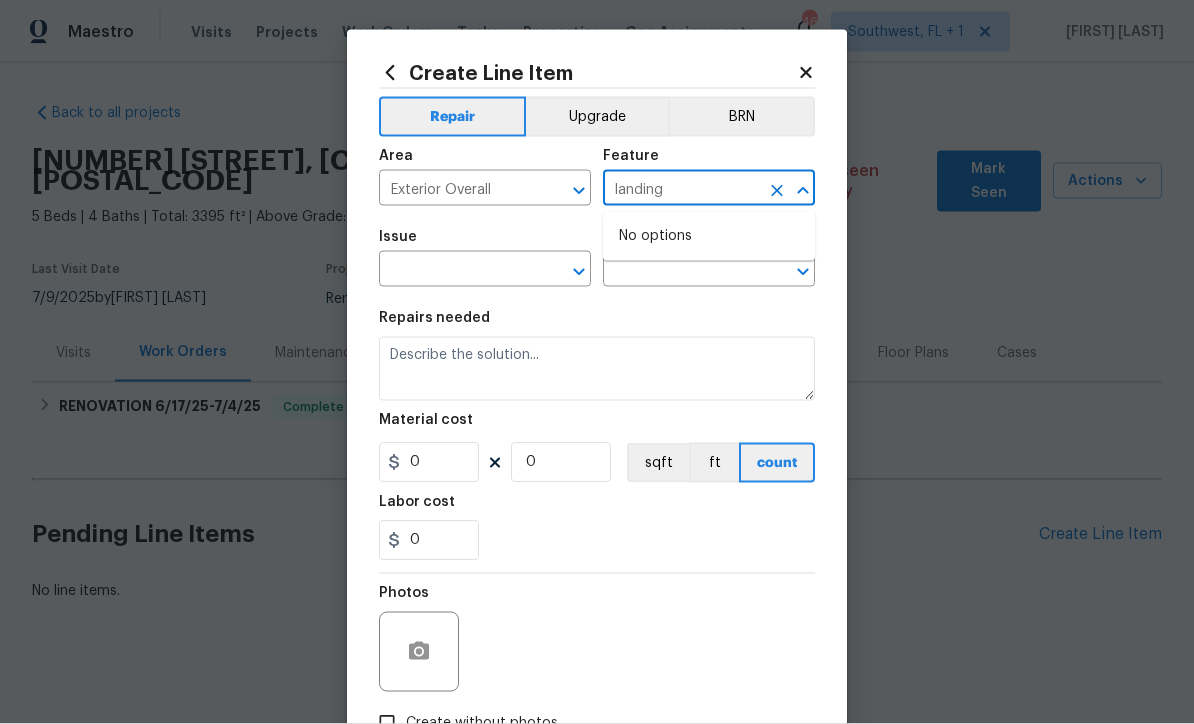 type on "landing" 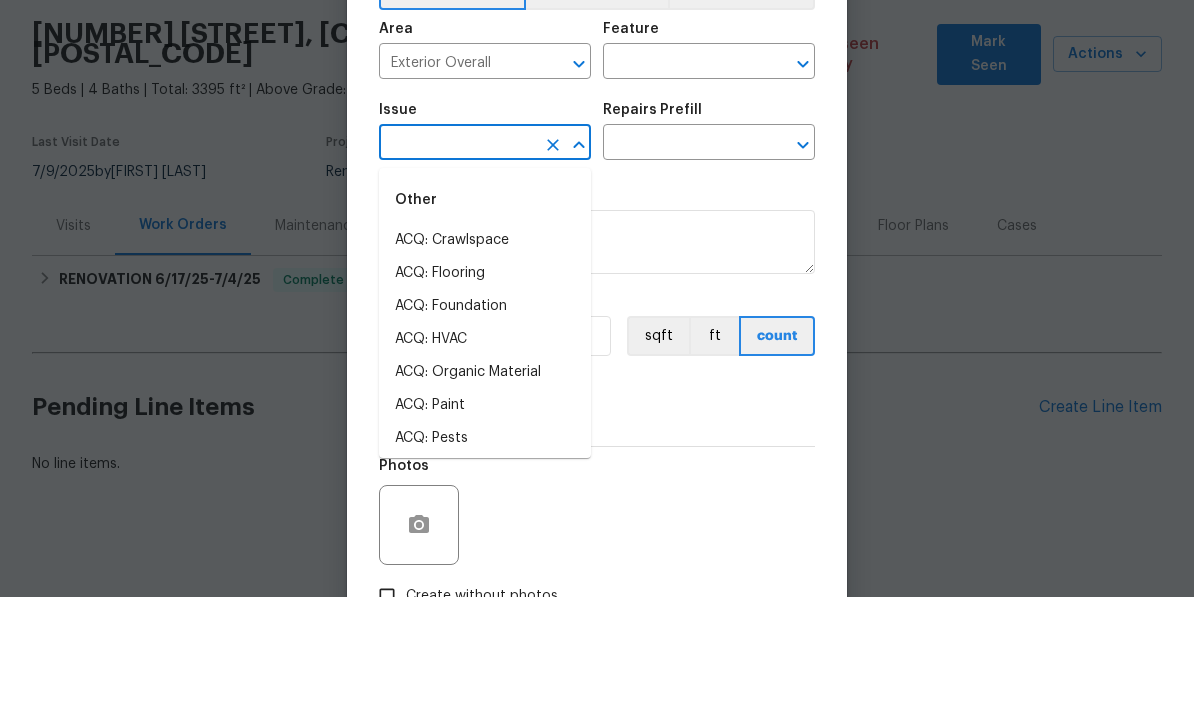 click at bounding box center (681, 190) 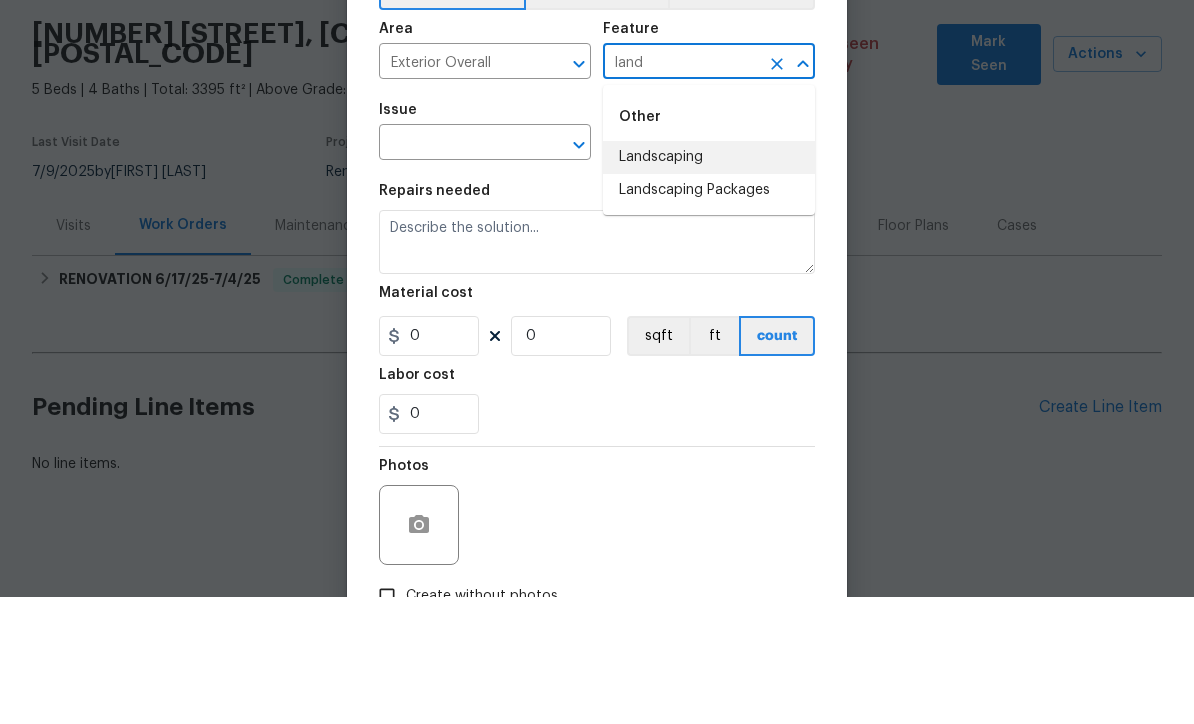 click on "Landscaping" at bounding box center [709, 284] 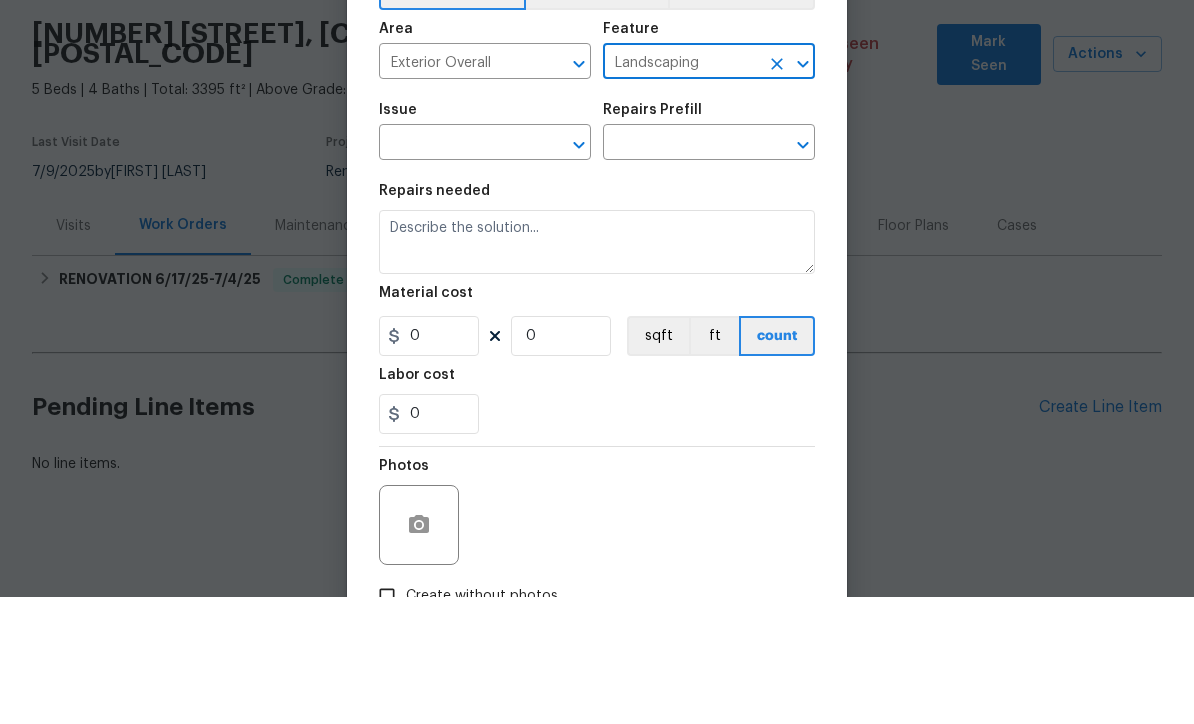 click at bounding box center (457, 271) 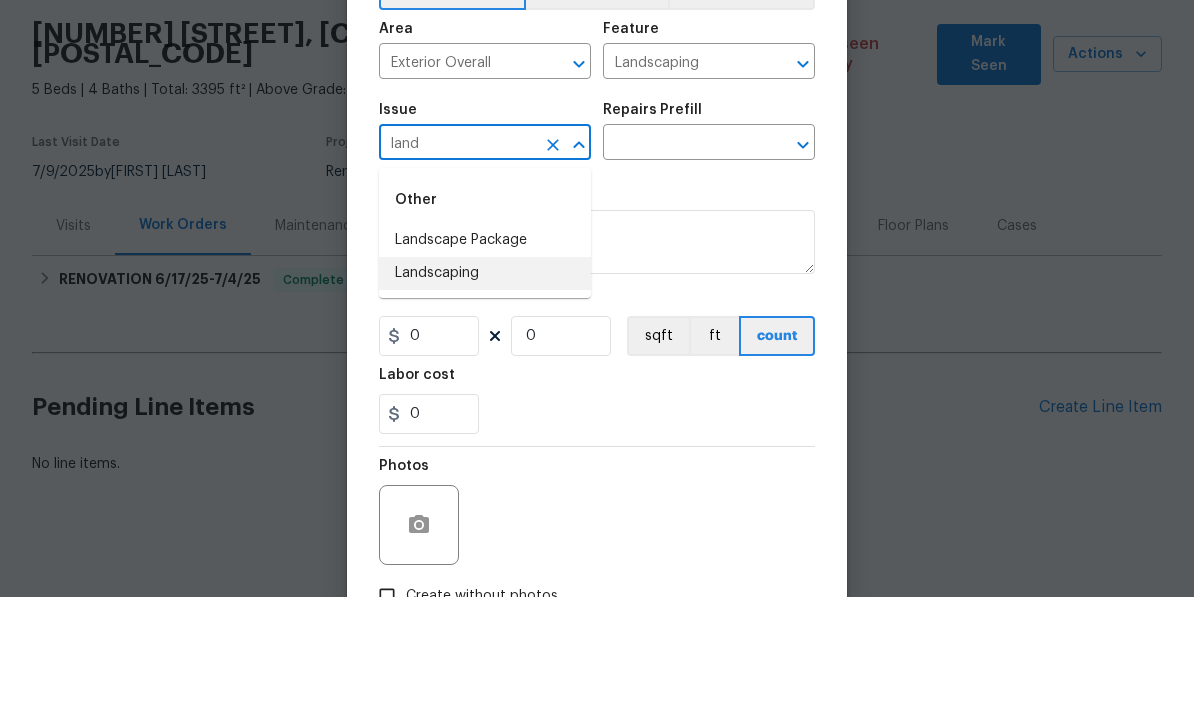 click on "Landscaping" at bounding box center [485, 400] 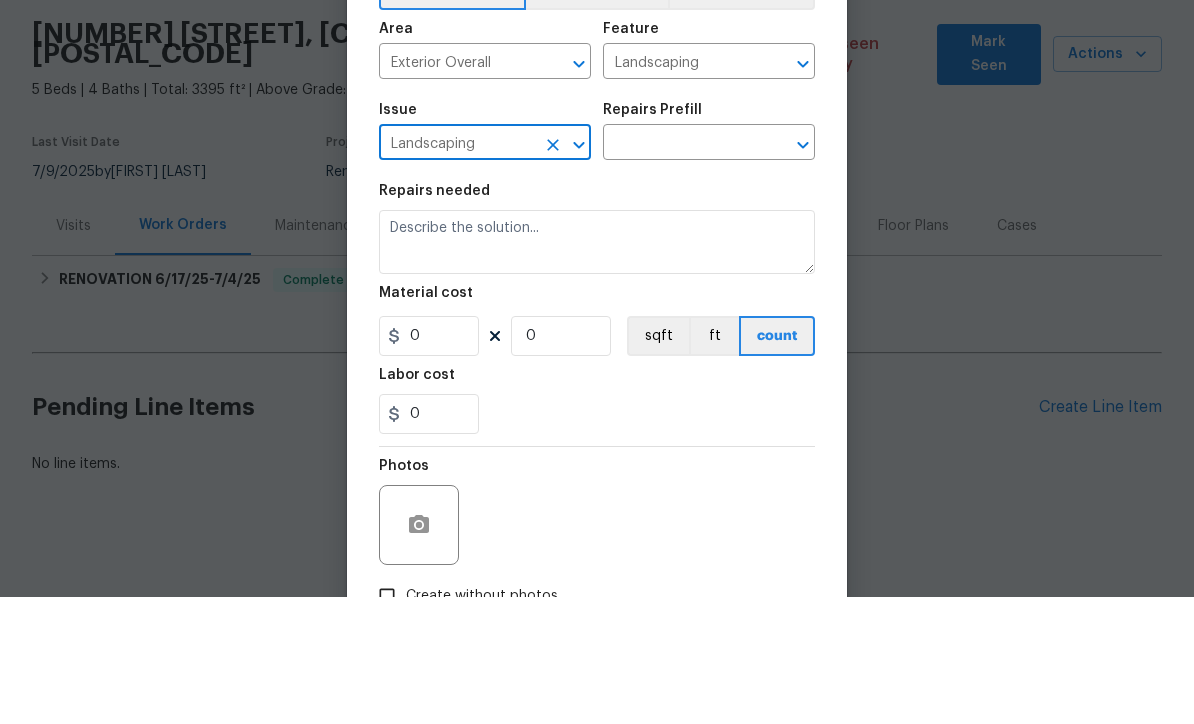 click at bounding box center (681, 271) 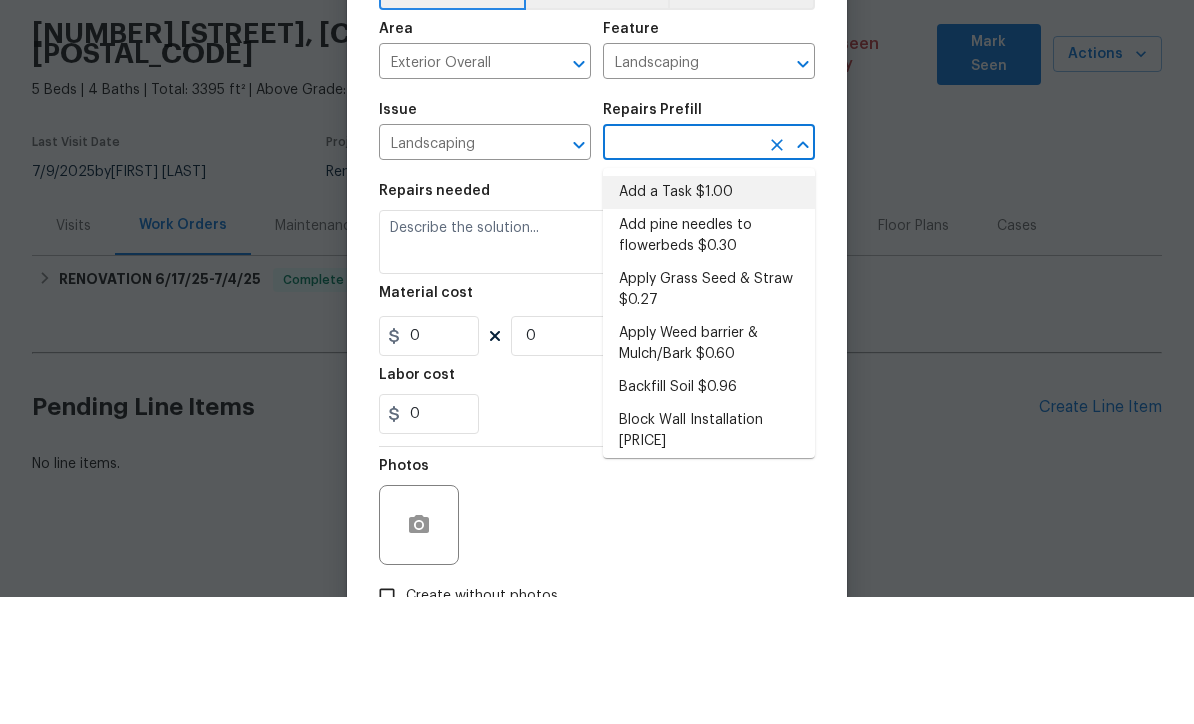 click on "Add a Task $1.00" at bounding box center (709, 319) 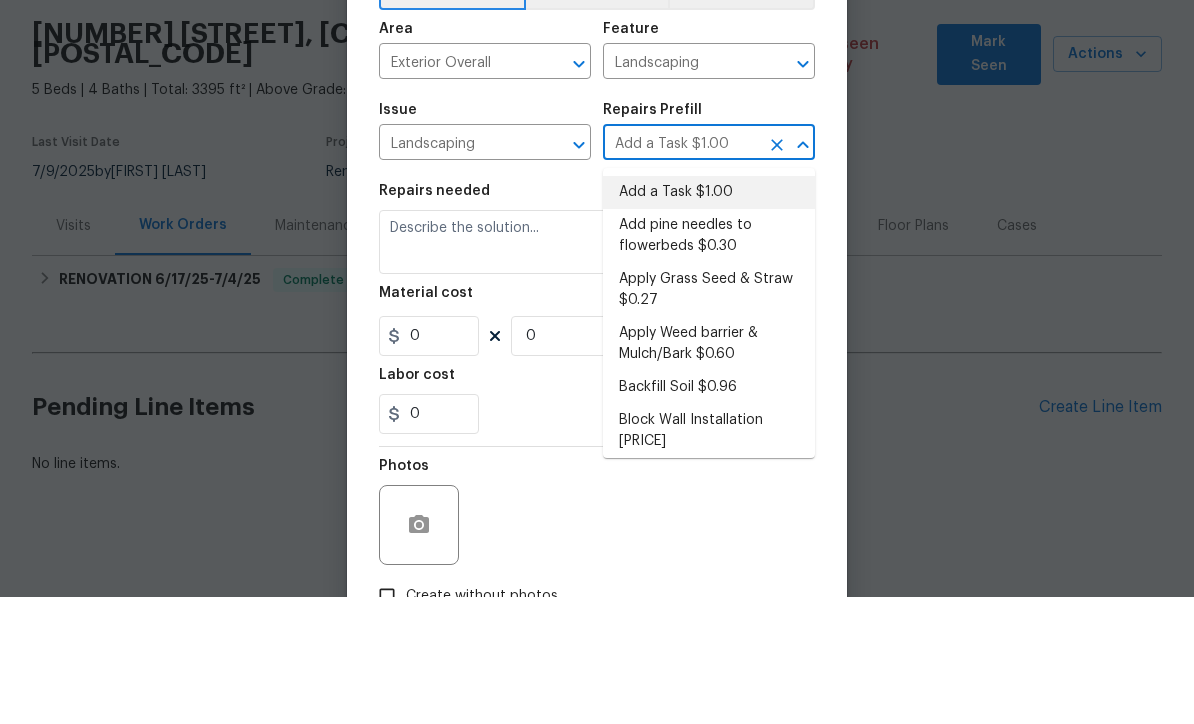 type on "HPM to detail" 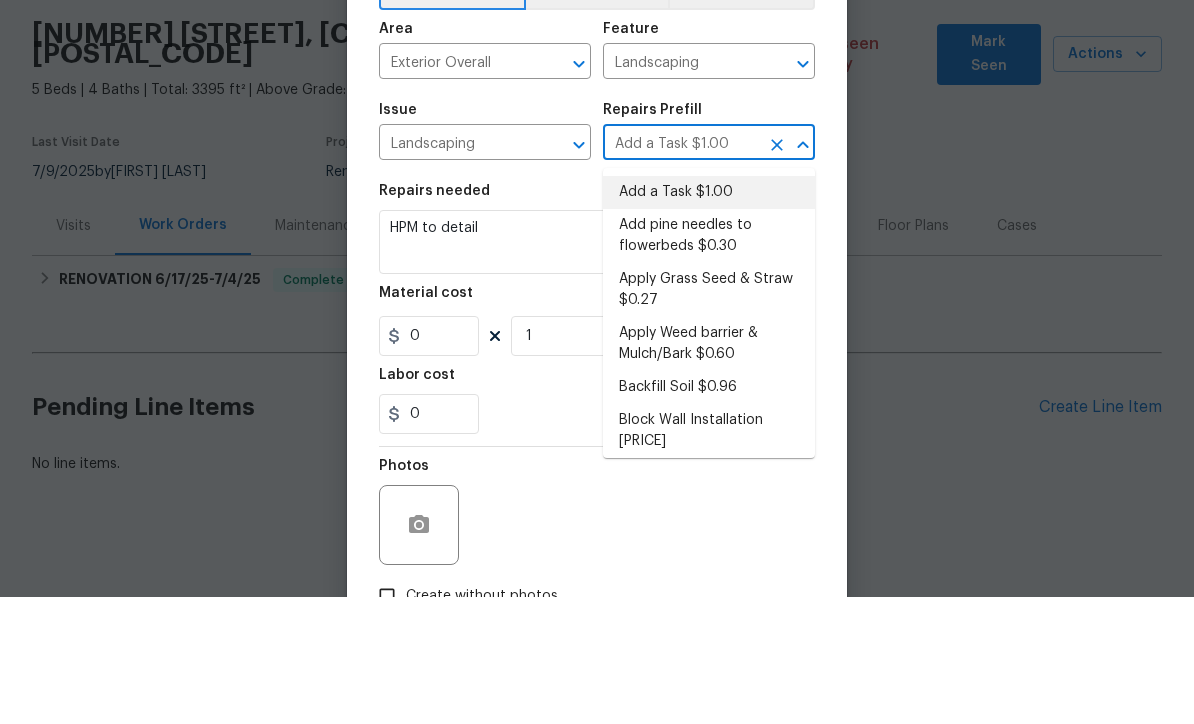 type on "1" 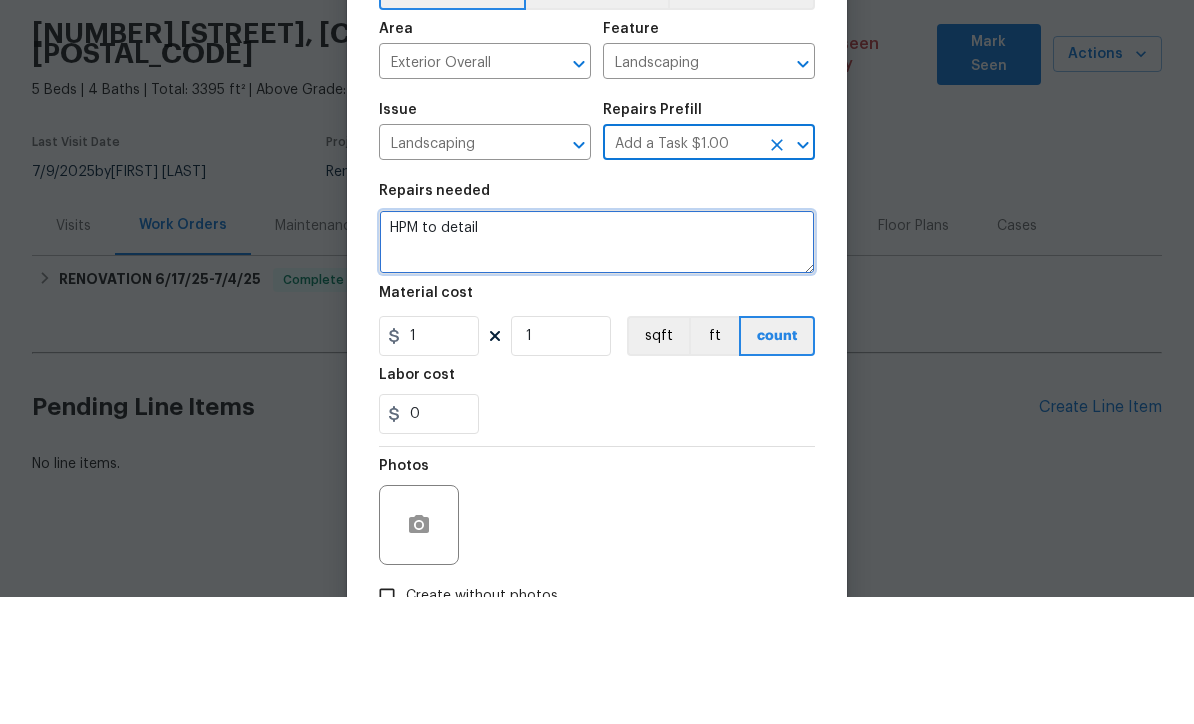 click on "HPM to detail" at bounding box center [597, 369] 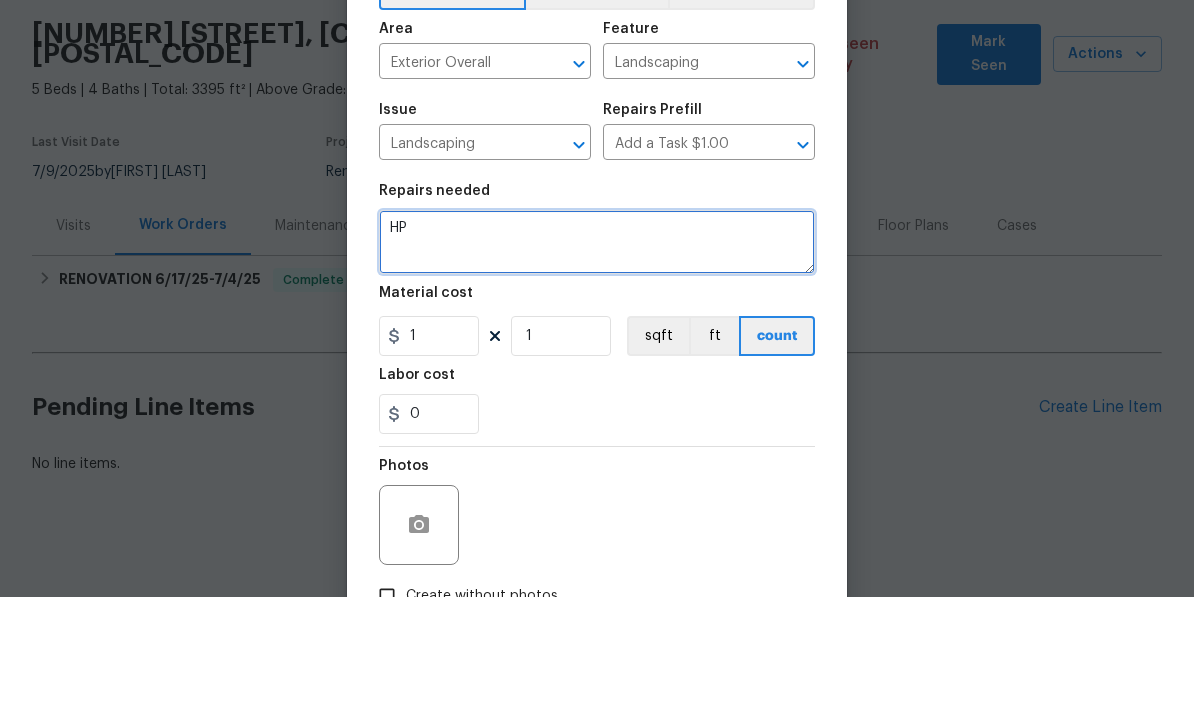 type on "H" 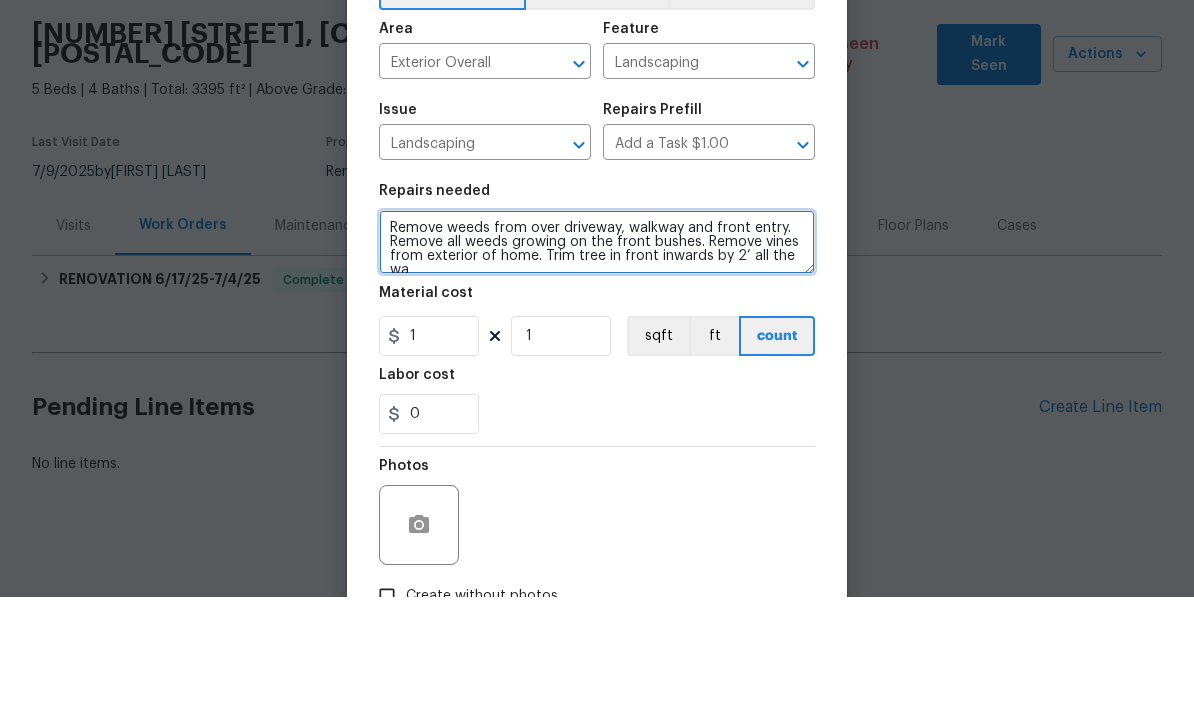 scroll, scrollTop: 4, scrollLeft: 0, axis: vertical 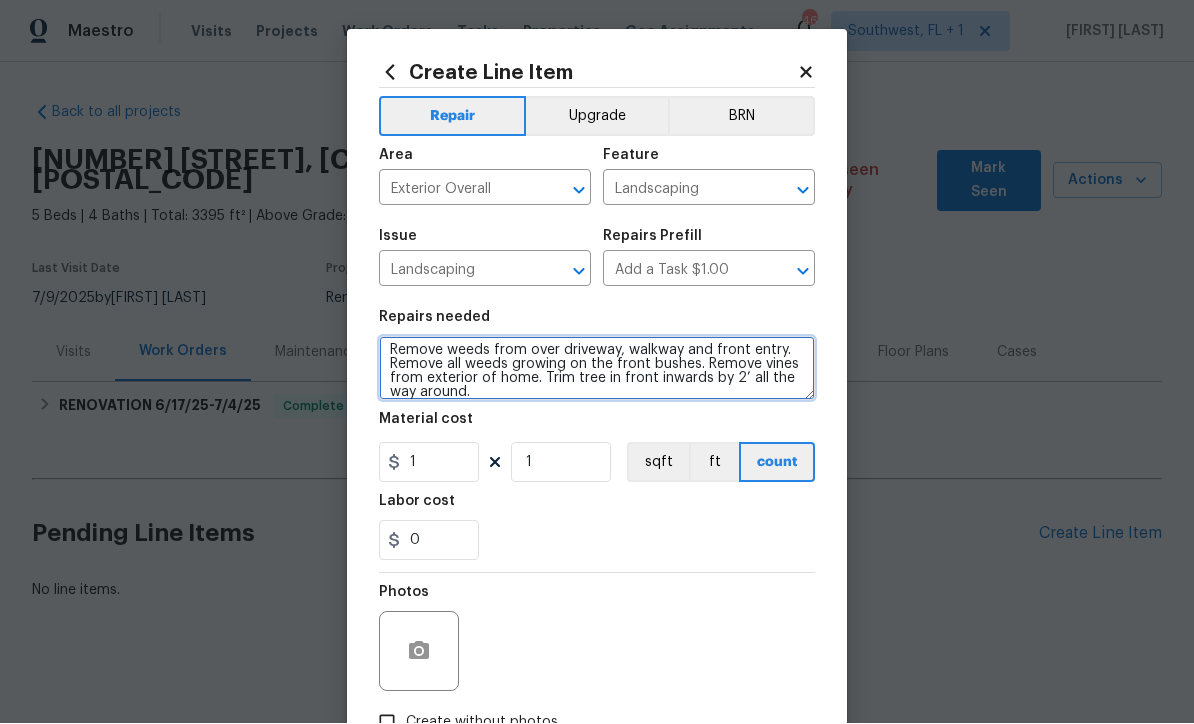 type on "Remove weeds from over driveway, walkway and front entry. Remove all weeds growing on the front bushes. Remove vines from exterior of home. Trim tree in front inwards by 2’ all the way around." 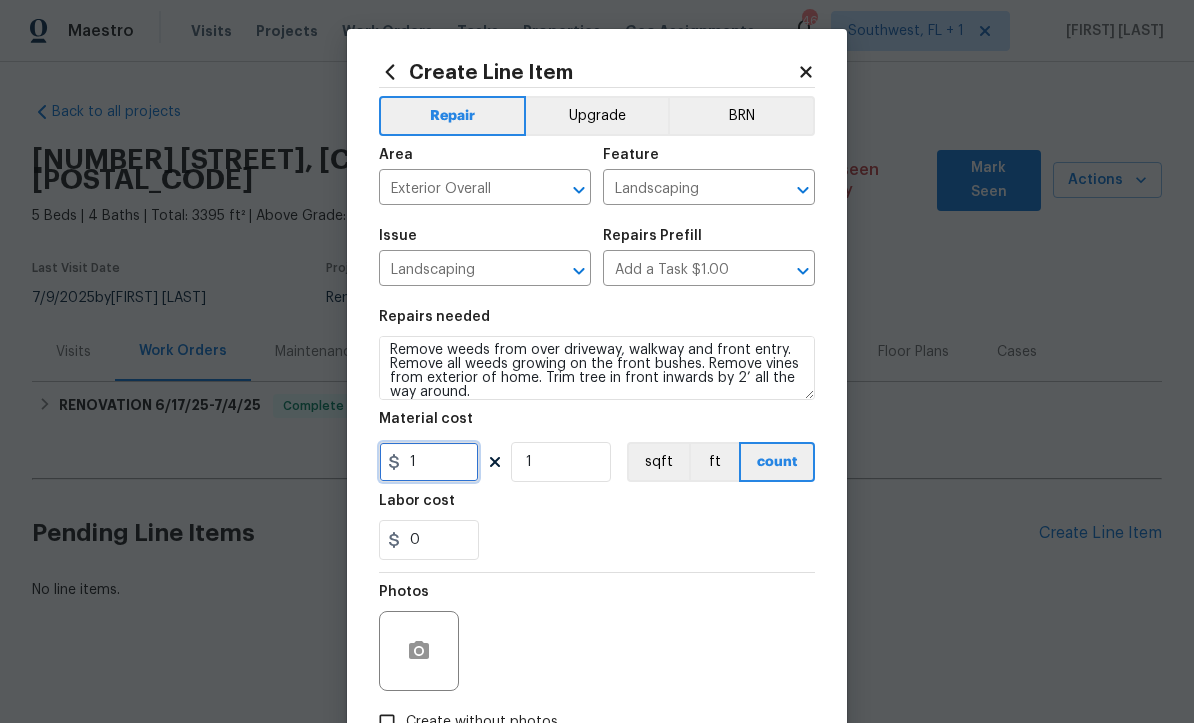 click on "1" at bounding box center (429, 463) 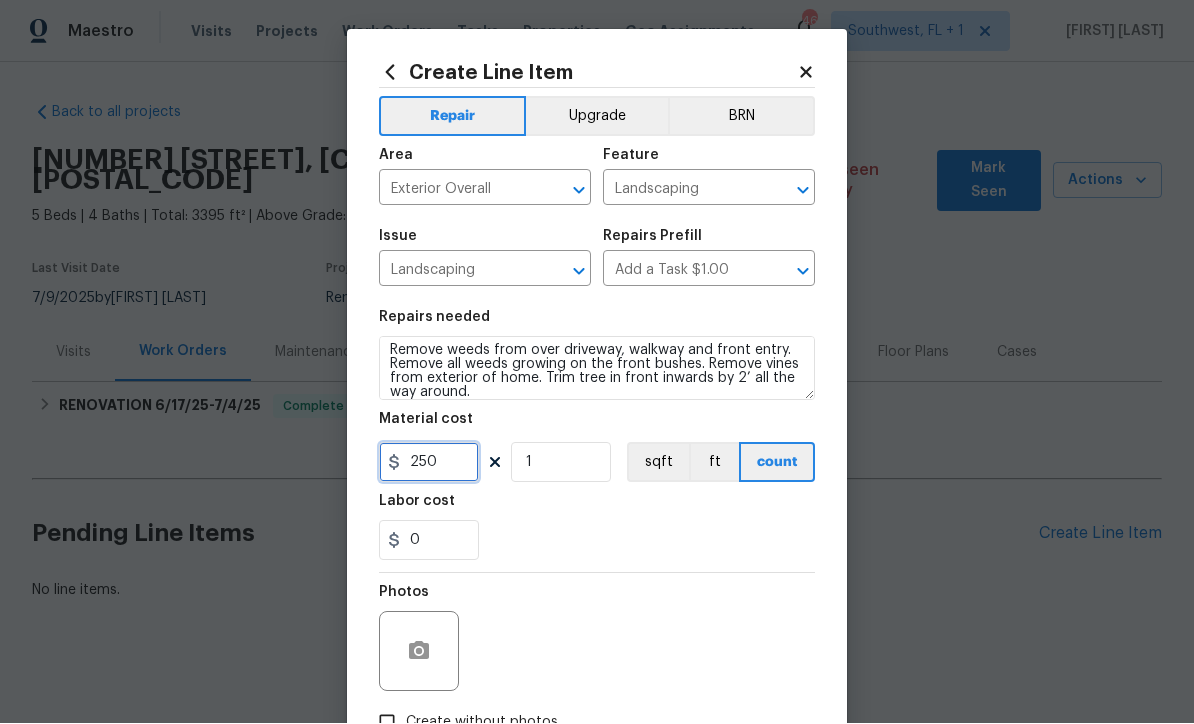 type on "250" 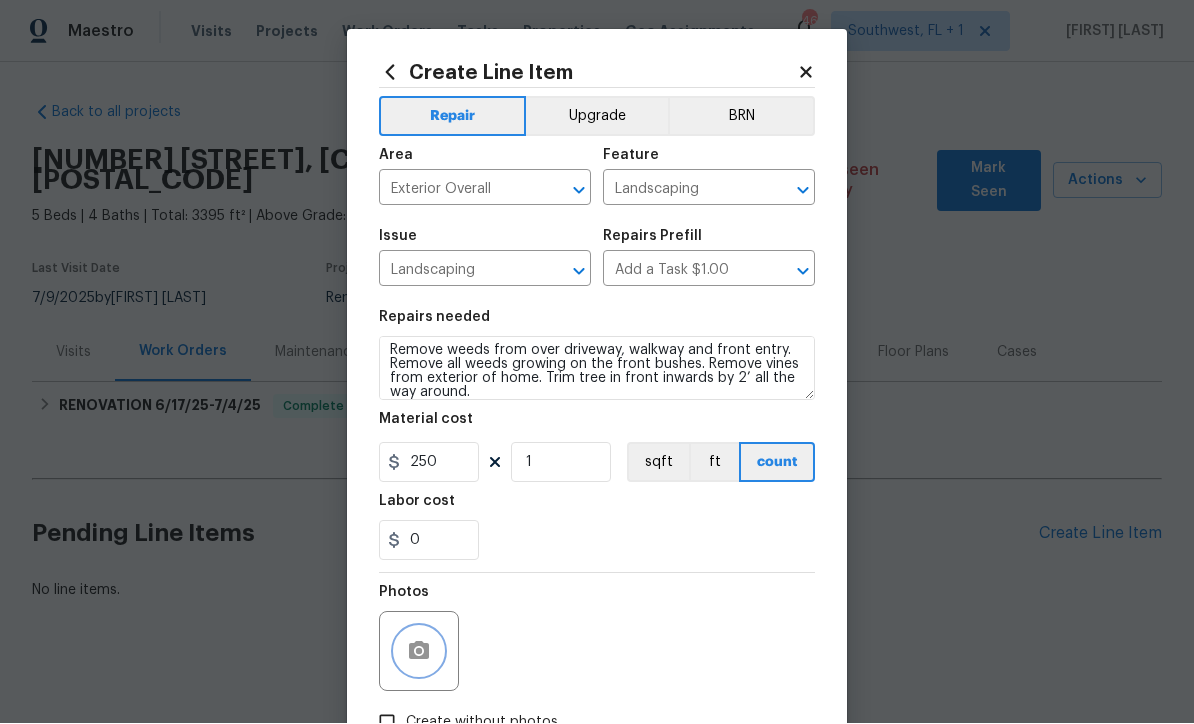 click at bounding box center (419, 652) 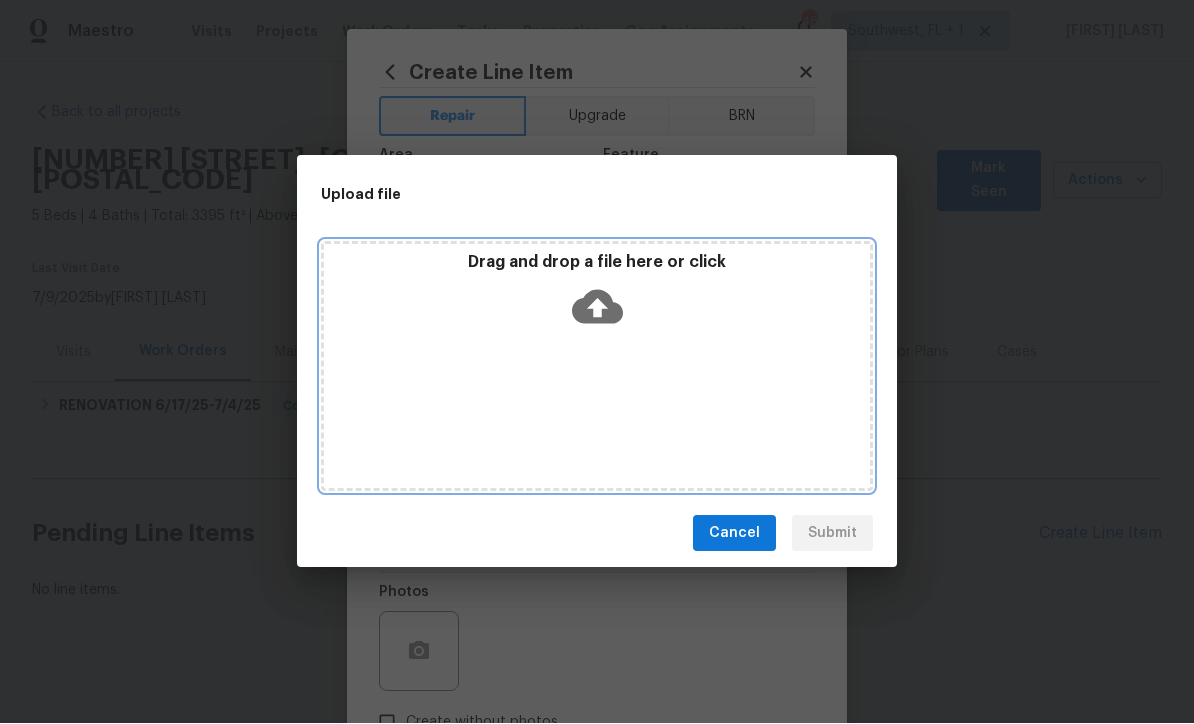 click 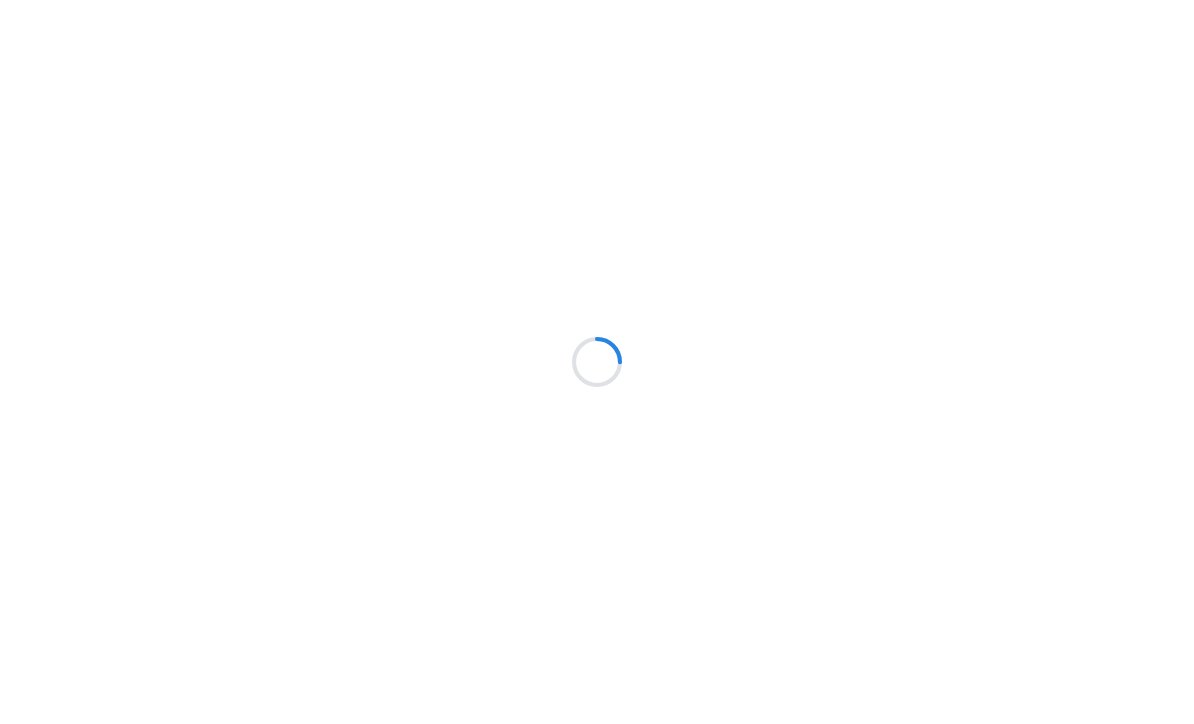 scroll, scrollTop: 0, scrollLeft: 0, axis: both 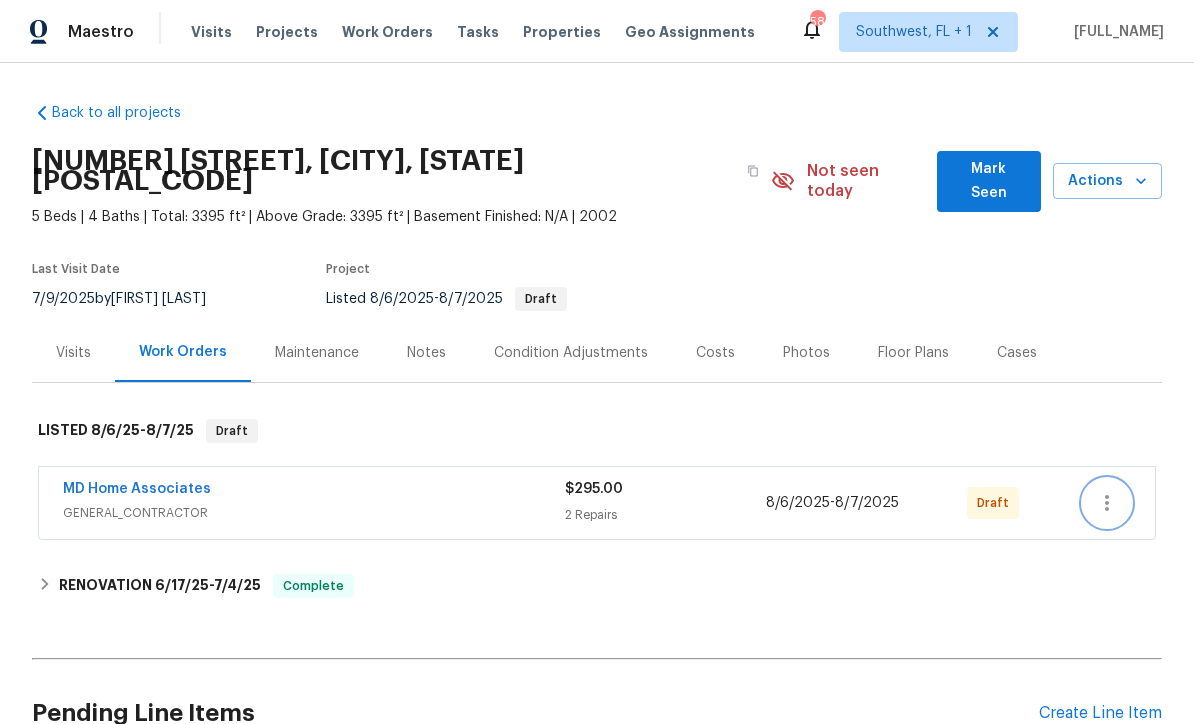 click 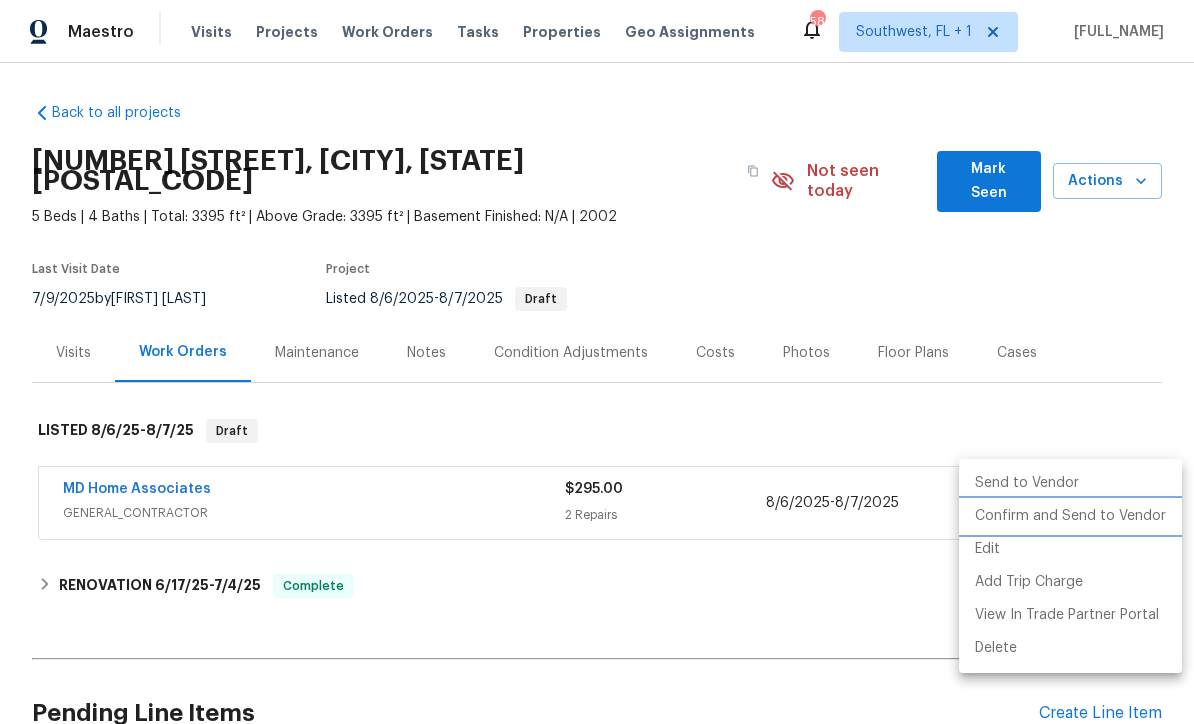 click on "Confirm and Send to Vendor" at bounding box center [1070, 516] 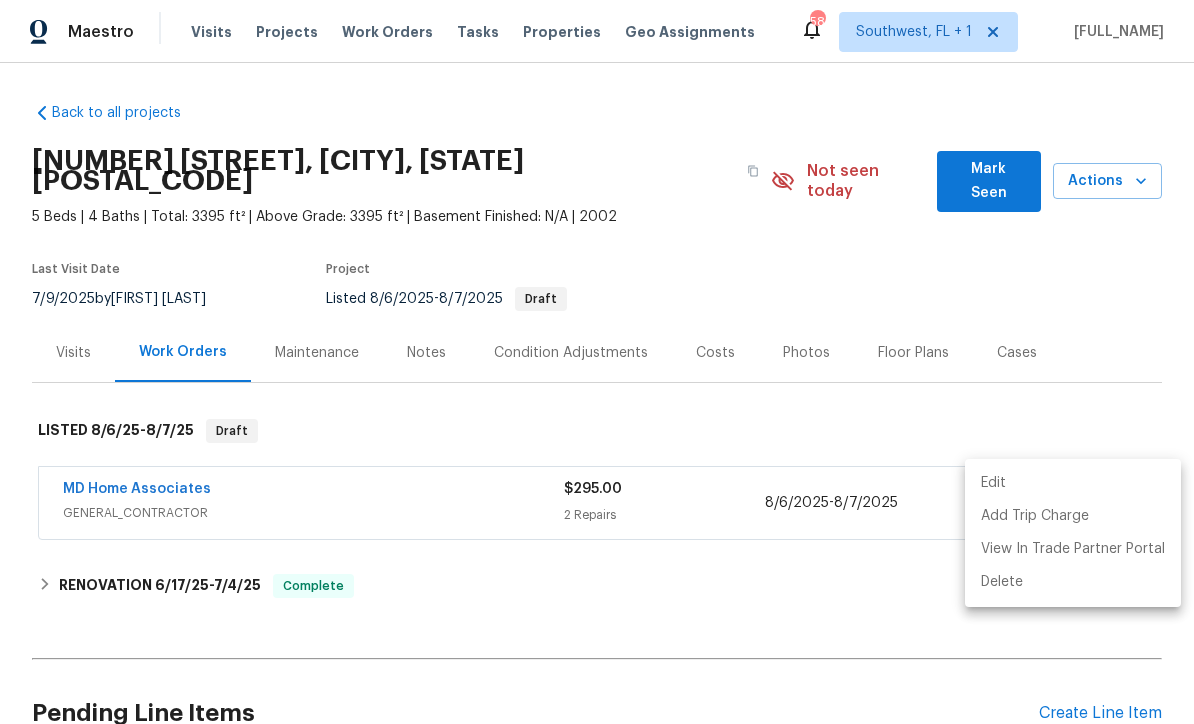 click at bounding box center (597, 362) 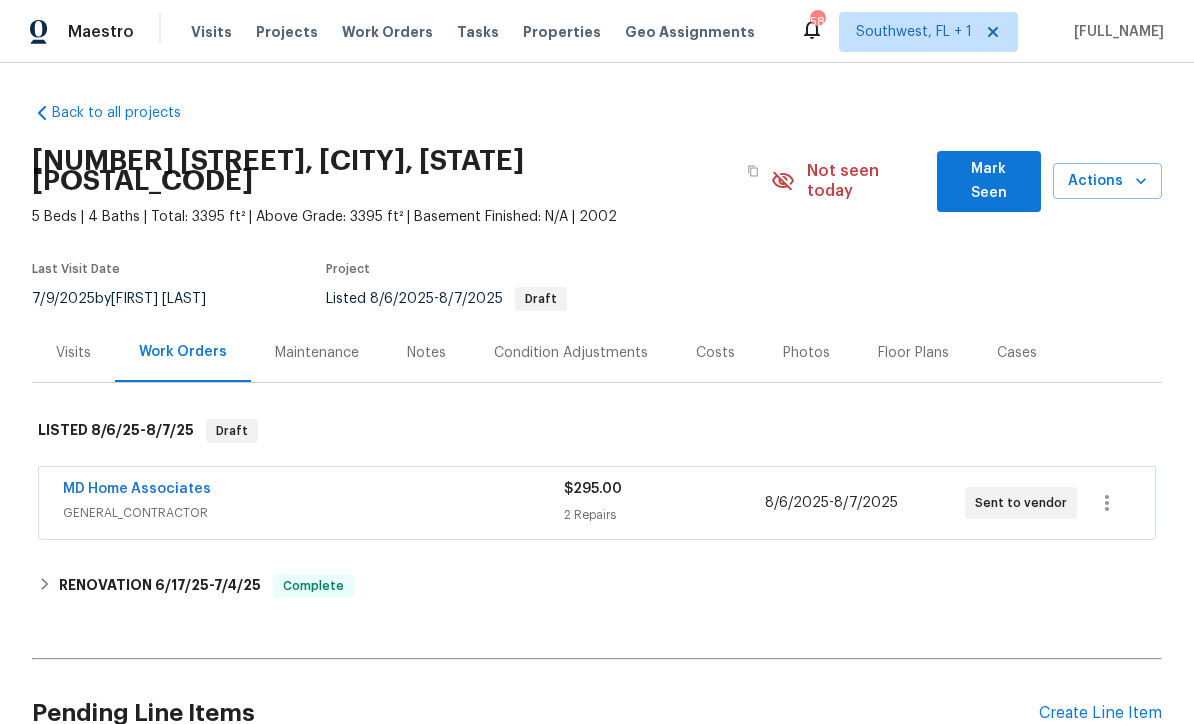 click on "Visits Projects Work Orders Tasks Properties Geo Assignments" at bounding box center (485, 32) 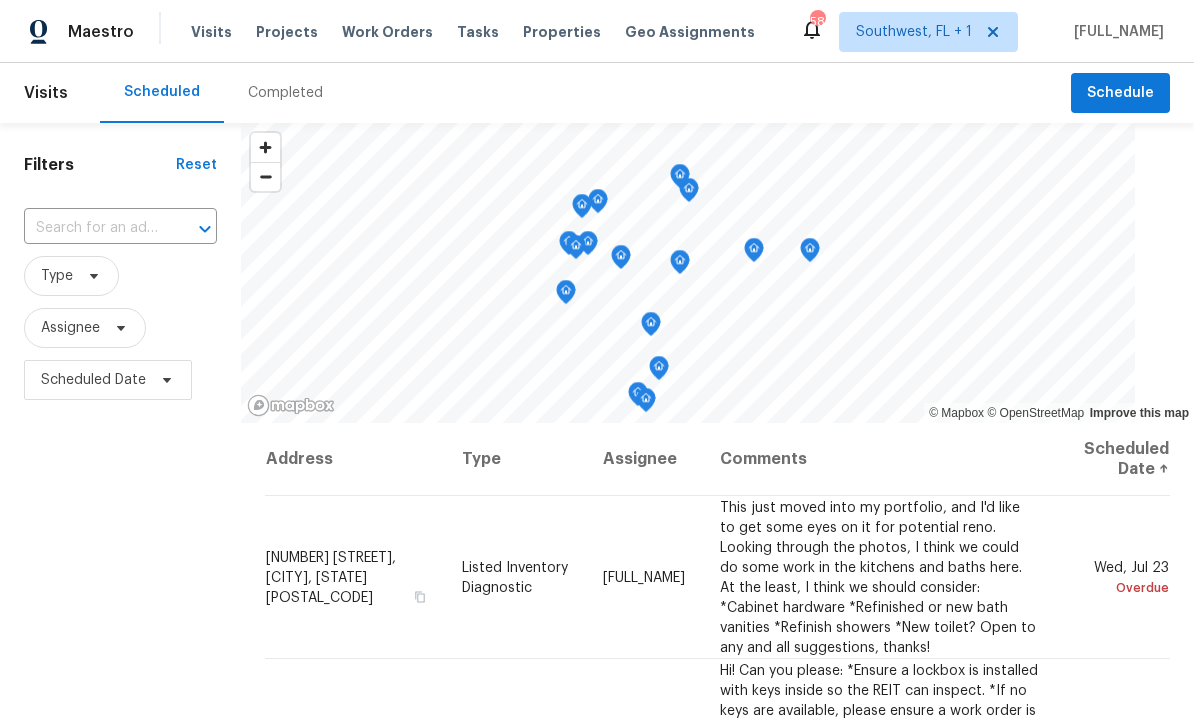 click at bounding box center (92, 228) 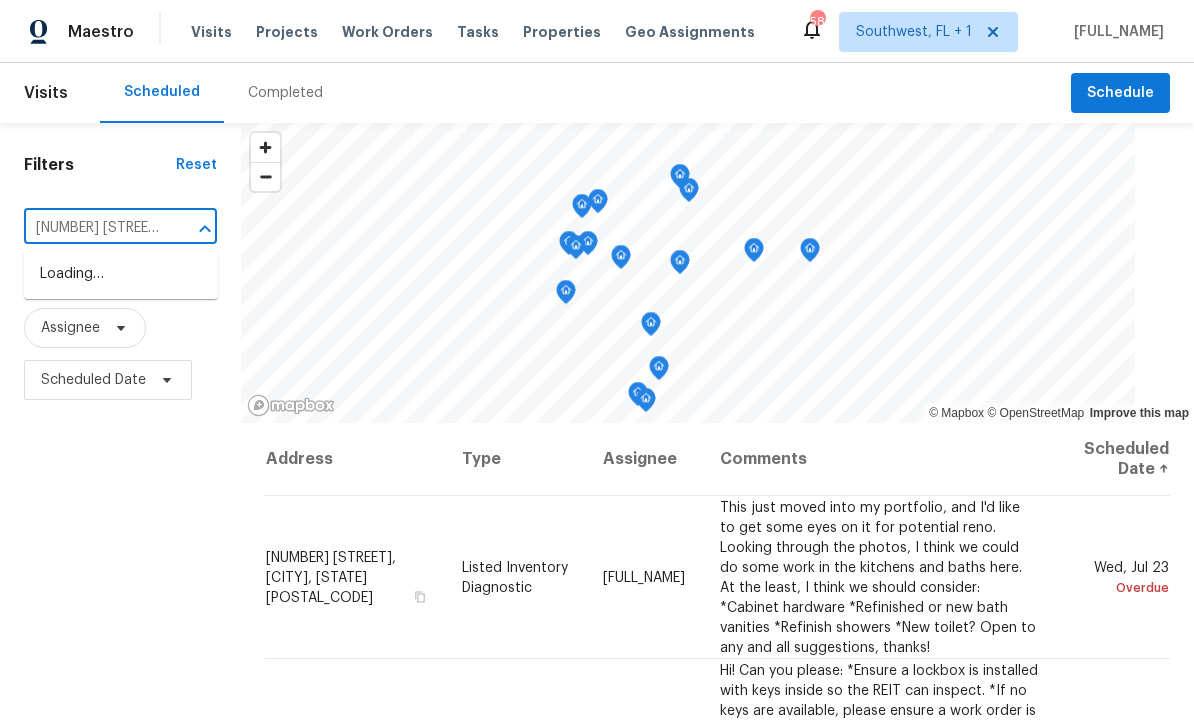 type on "7526 fairl" 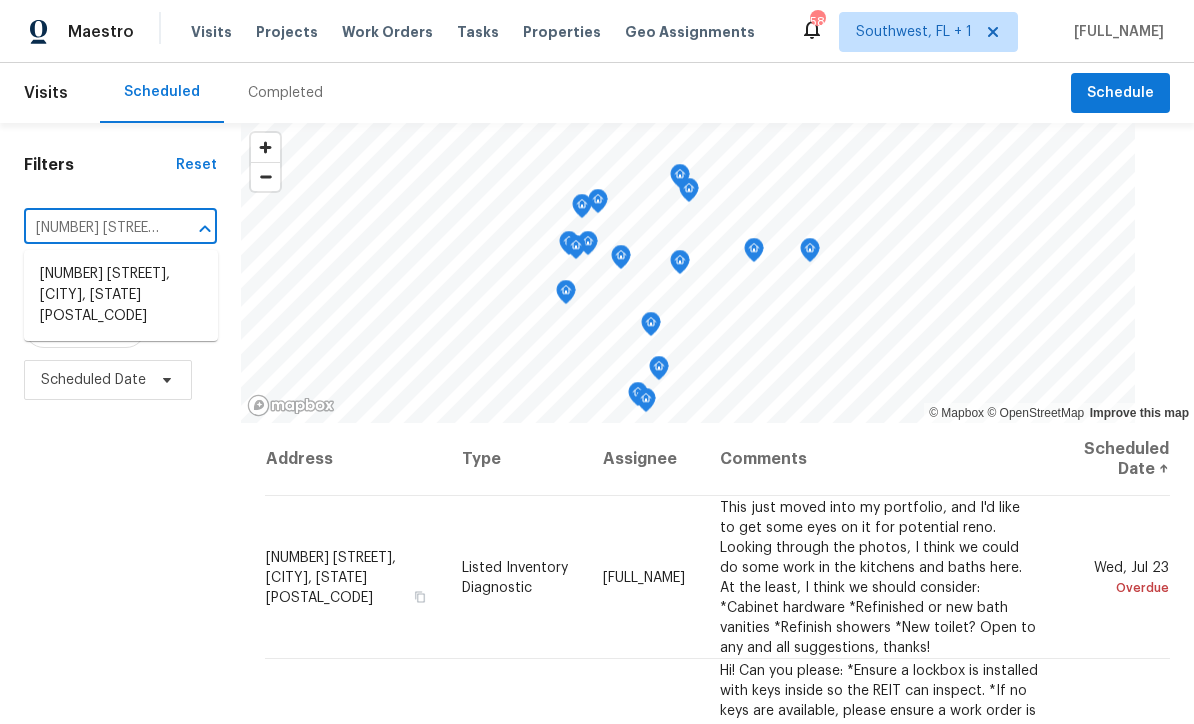 click on "7526 Fairlinks Ct, Sarasota, FL 34243" at bounding box center (121, 295) 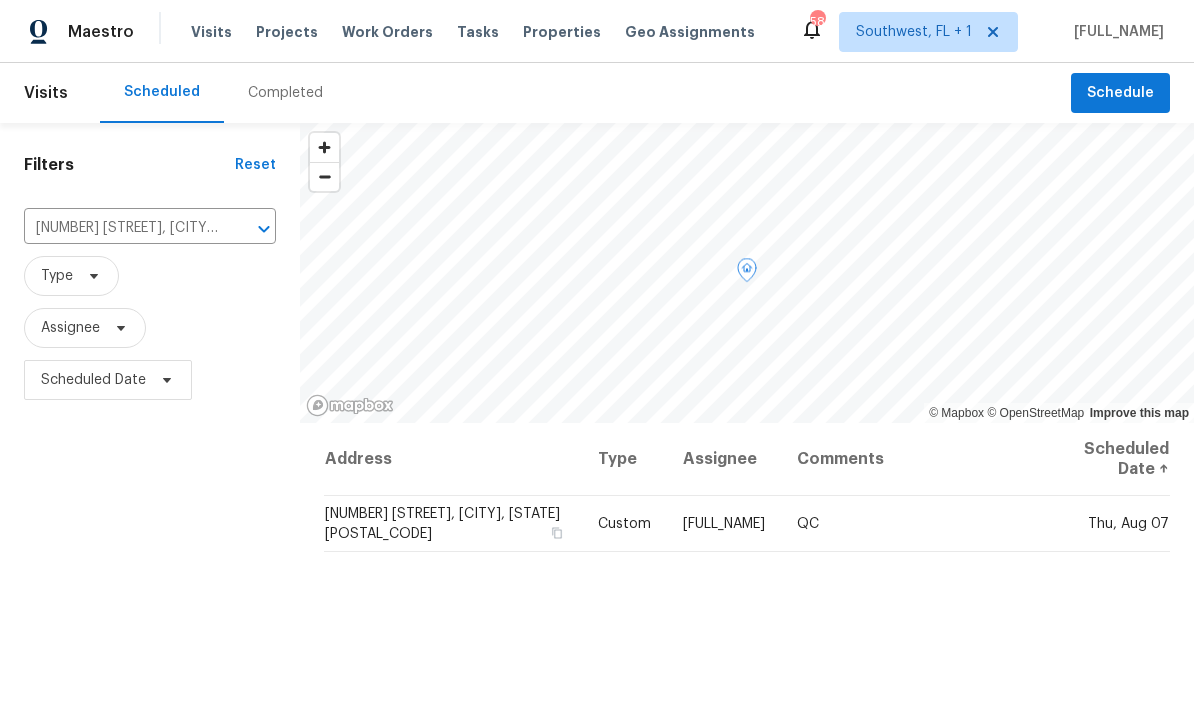 click 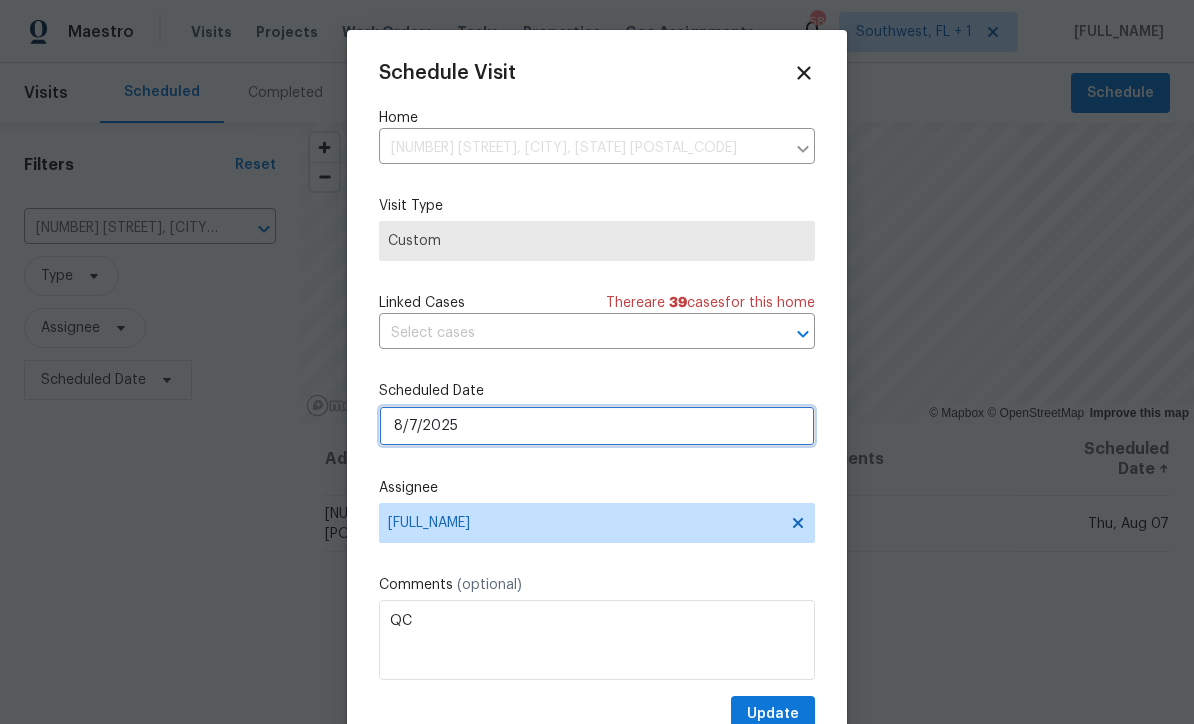 click on "8/7/2025" at bounding box center [597, 426] 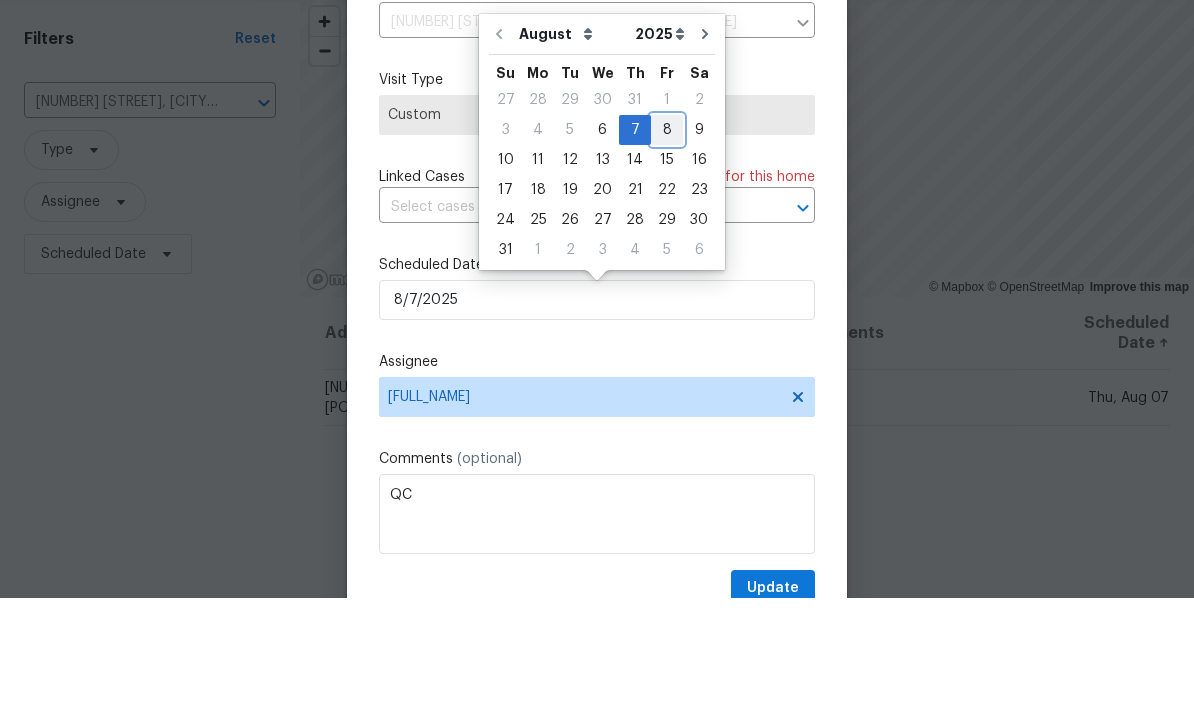 click on "8" at bounding box center (667, 256) 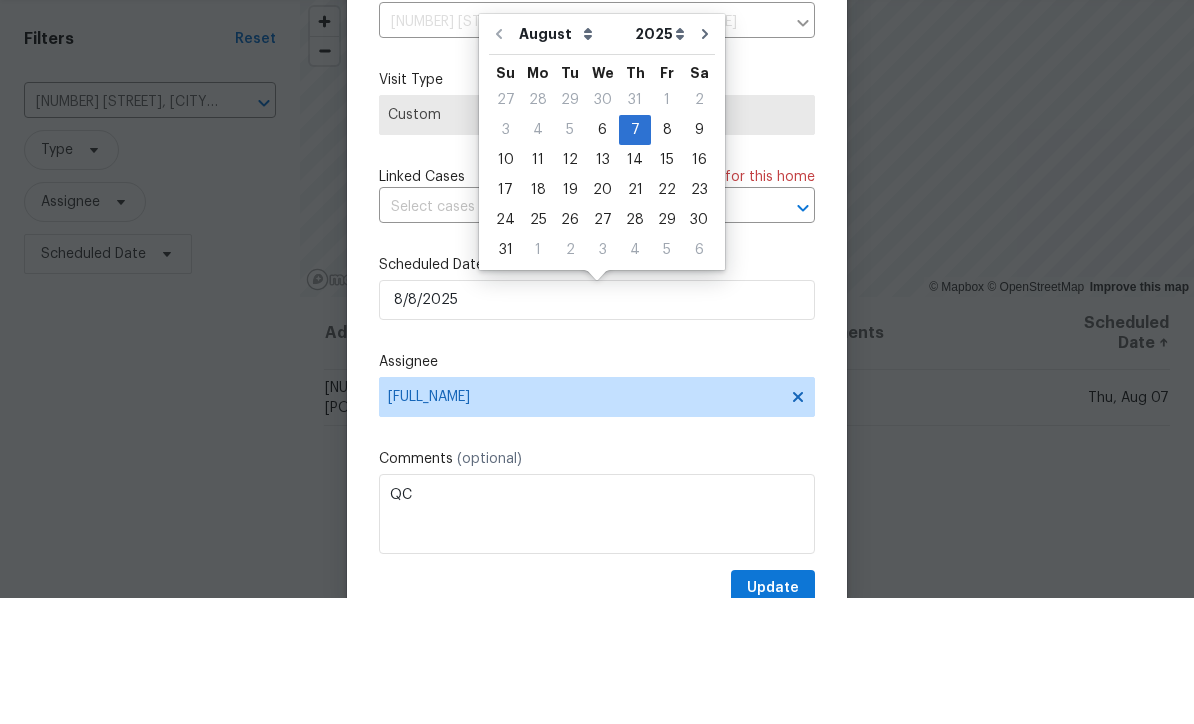 scroll, scrollTop: 66, scrollLeft: 0, axis: vertical 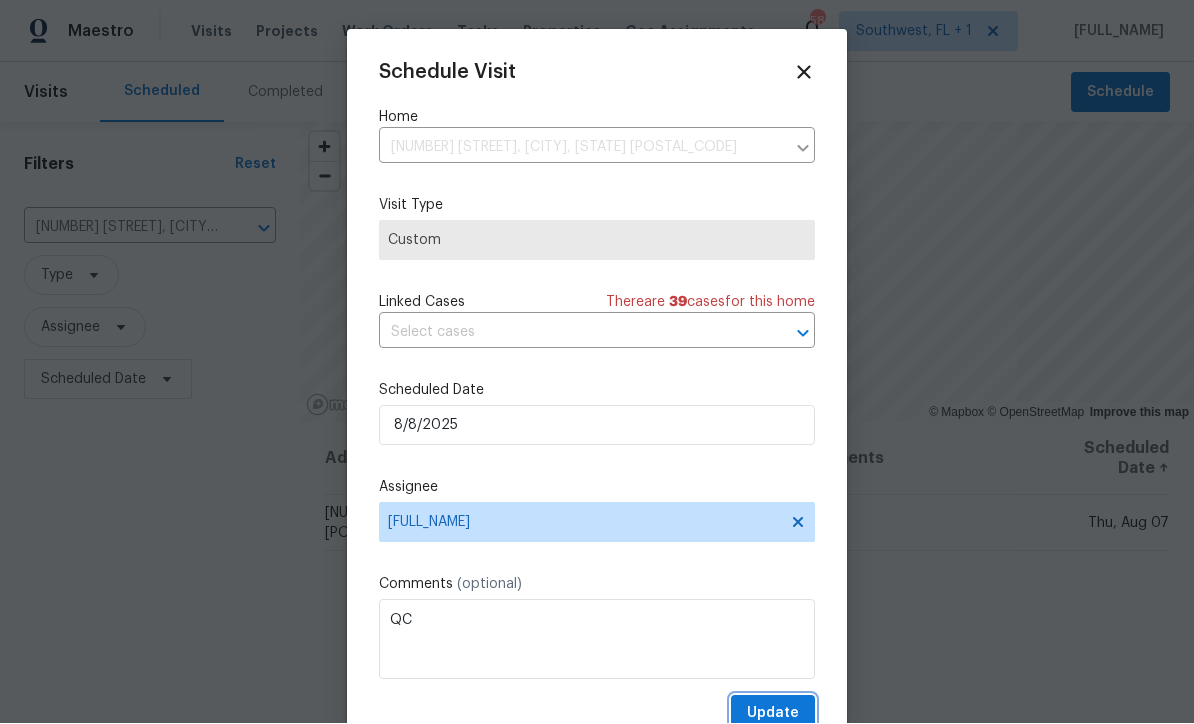 click on "Update" at bounding box center [773, 714] 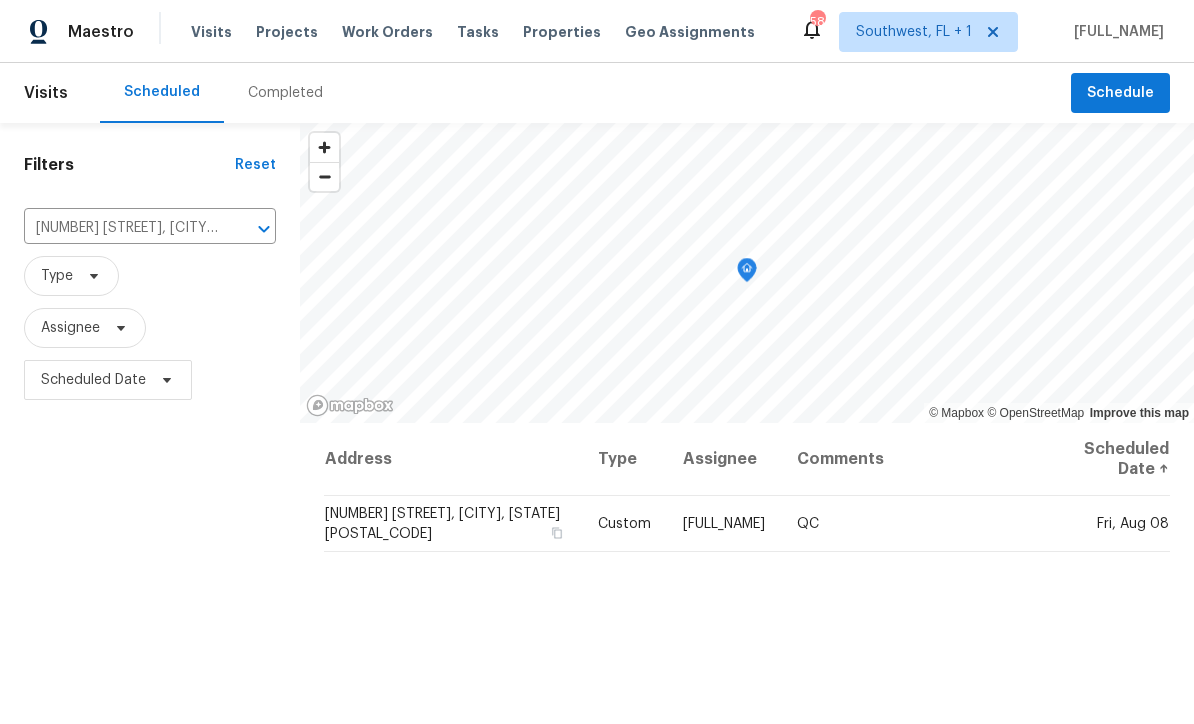 scroll, scrollTop: 0, scrollLeft: 0, axis: both 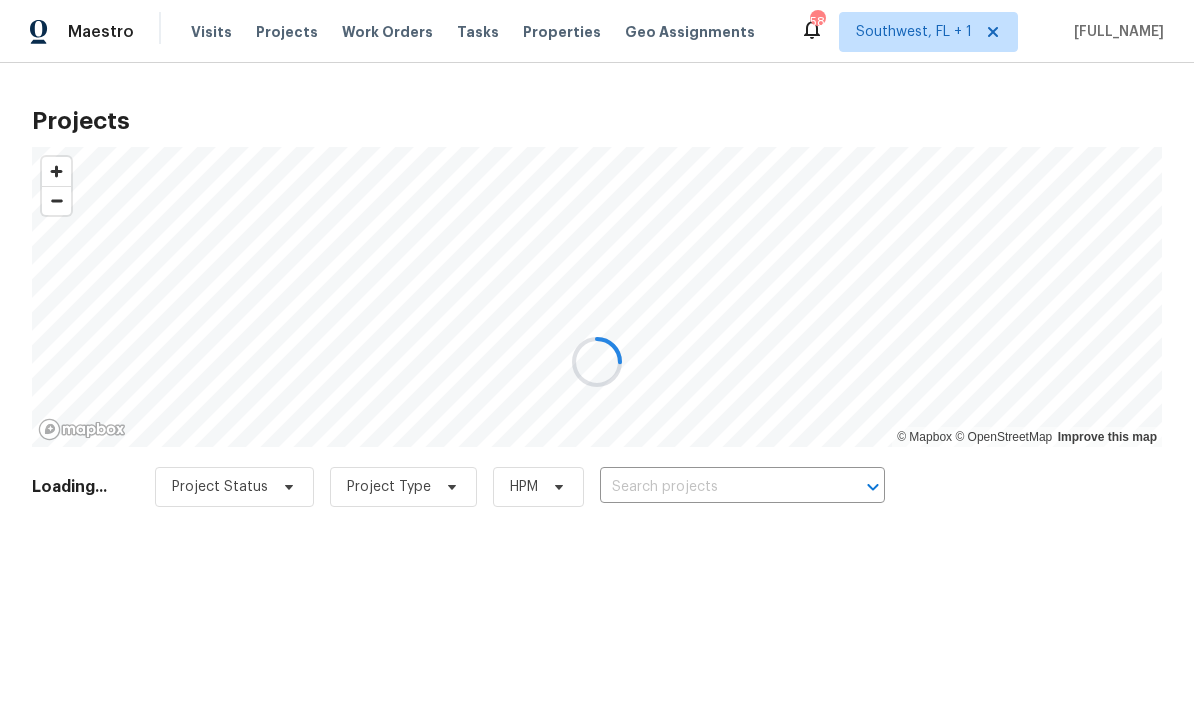 click at bounding box center (597, 362) 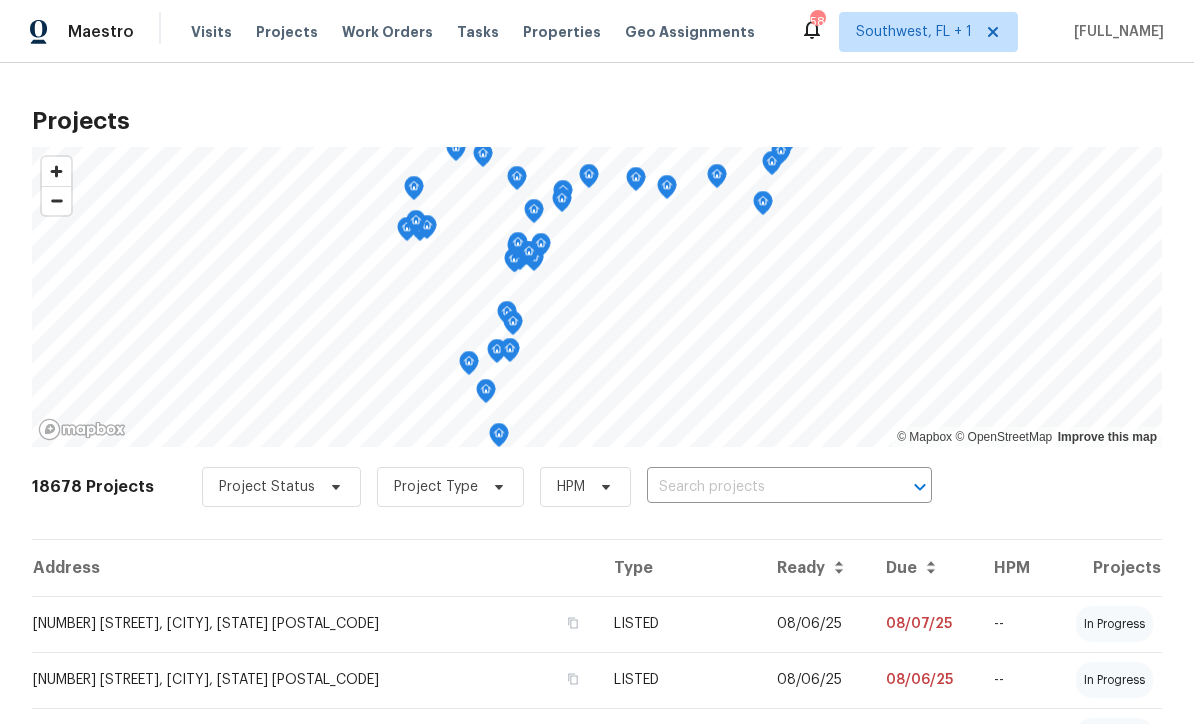 click at bounding box center (761, 487) 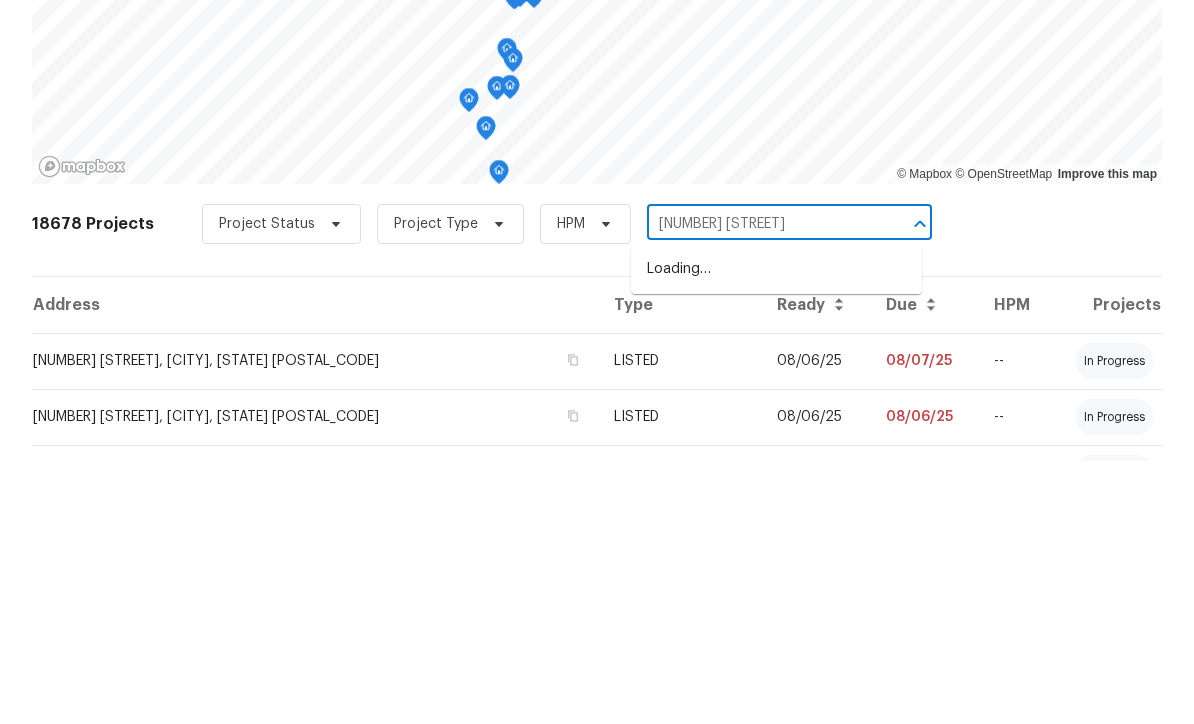 type on "[NUMBER] [STREET]" 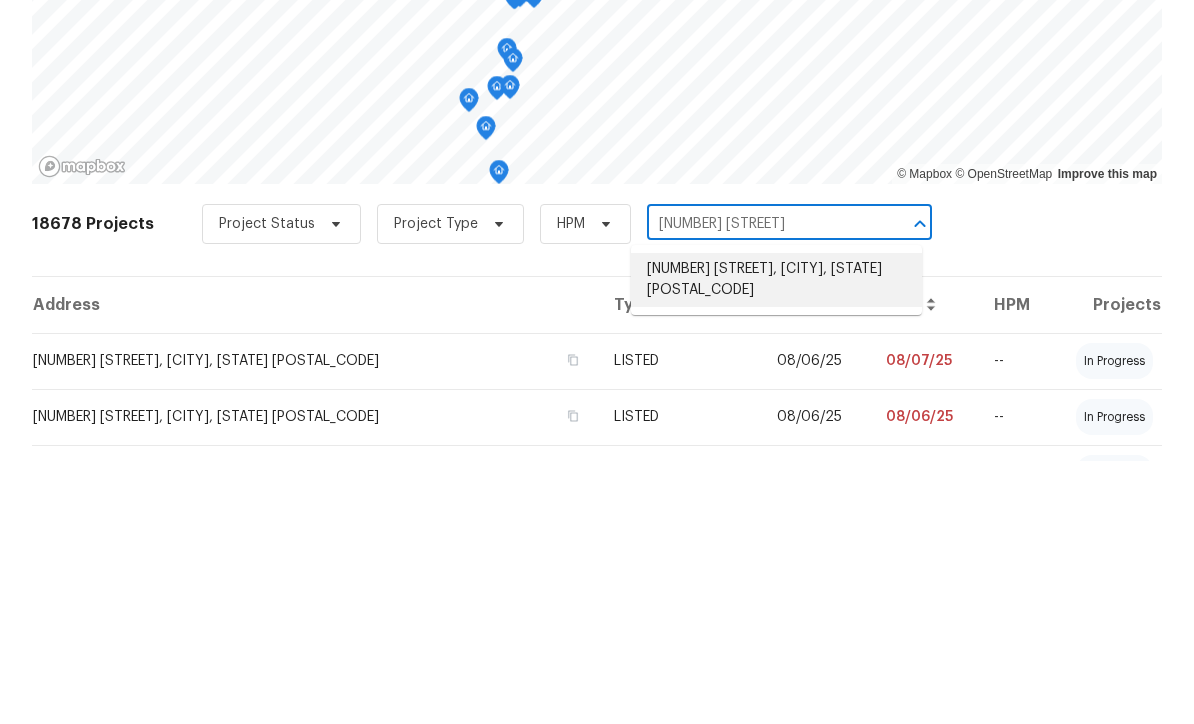 click on "[NUMBER] [STREET], [CITY], [STATE] [POSTAL_CODE]" at bounding box center [776, 543] 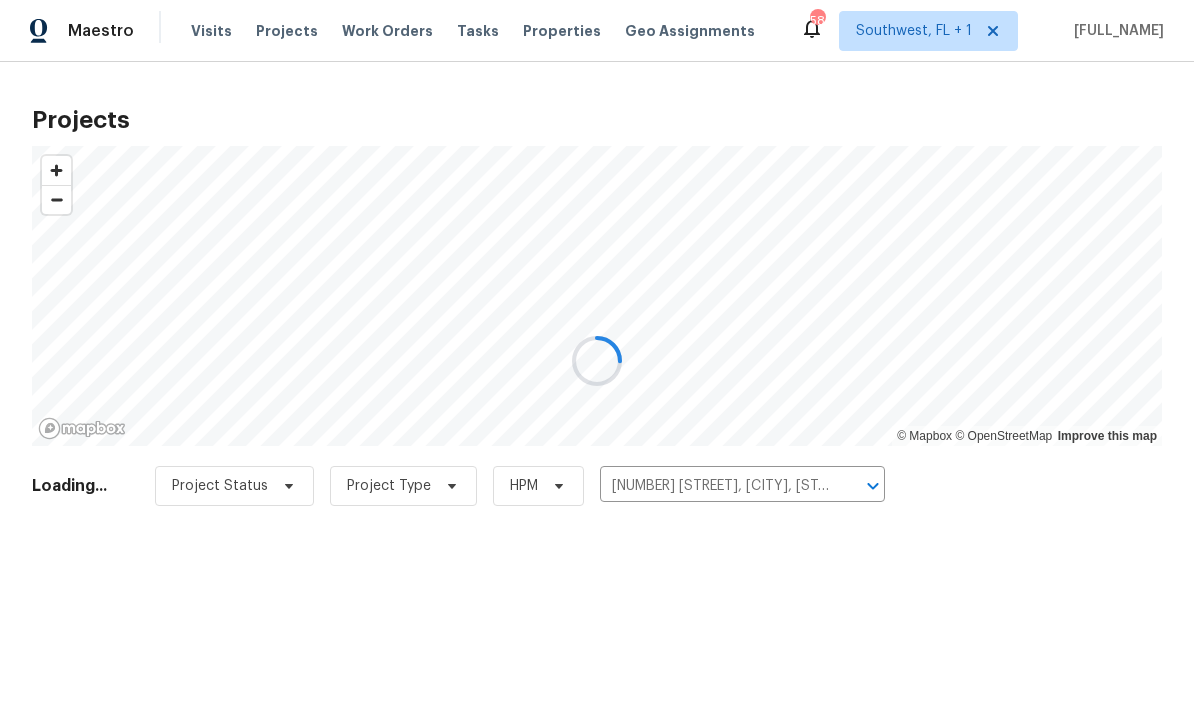scroll, scrollTop: 1, scrollLeft: 0, axis: vertical 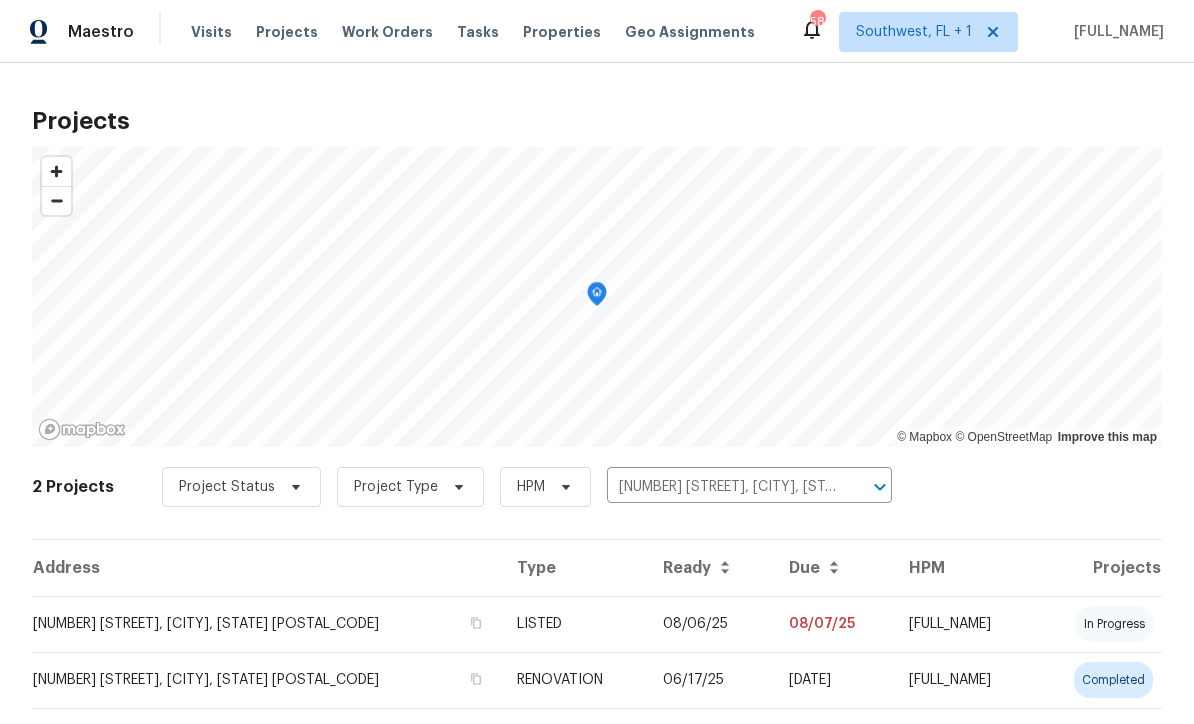 click on "08/06/25" at bounding box center [710, 624] 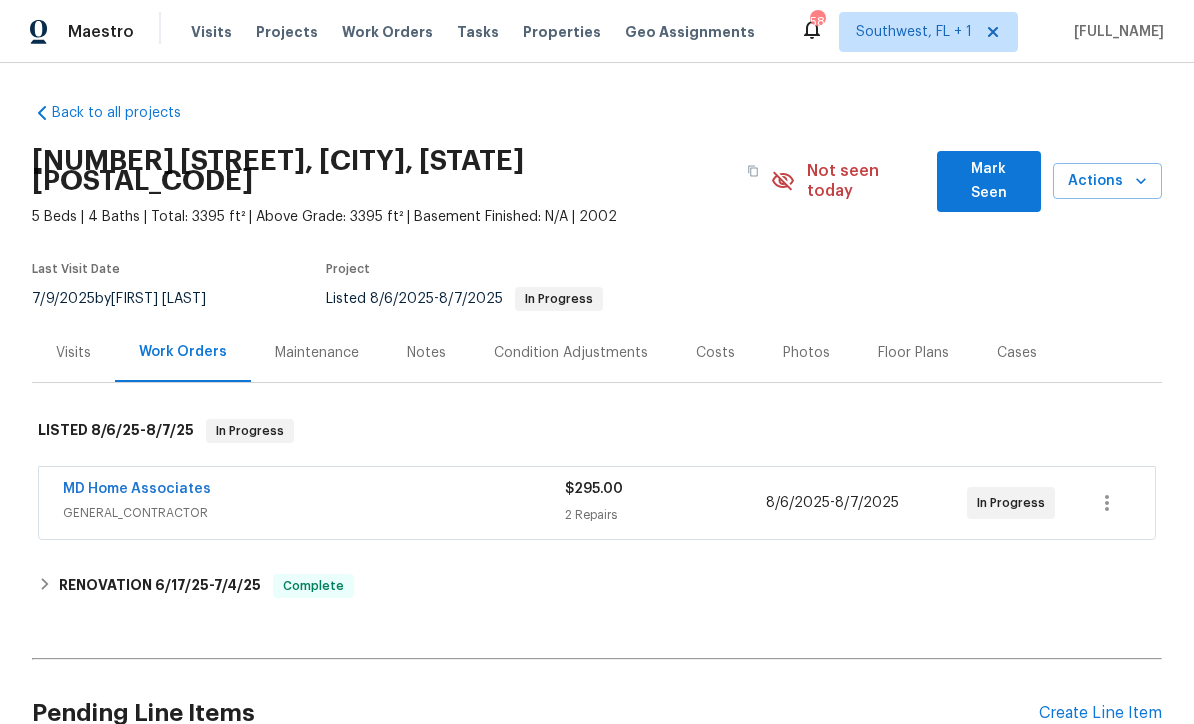 click on "MD Home Associates" at bounding box center (137, 489) 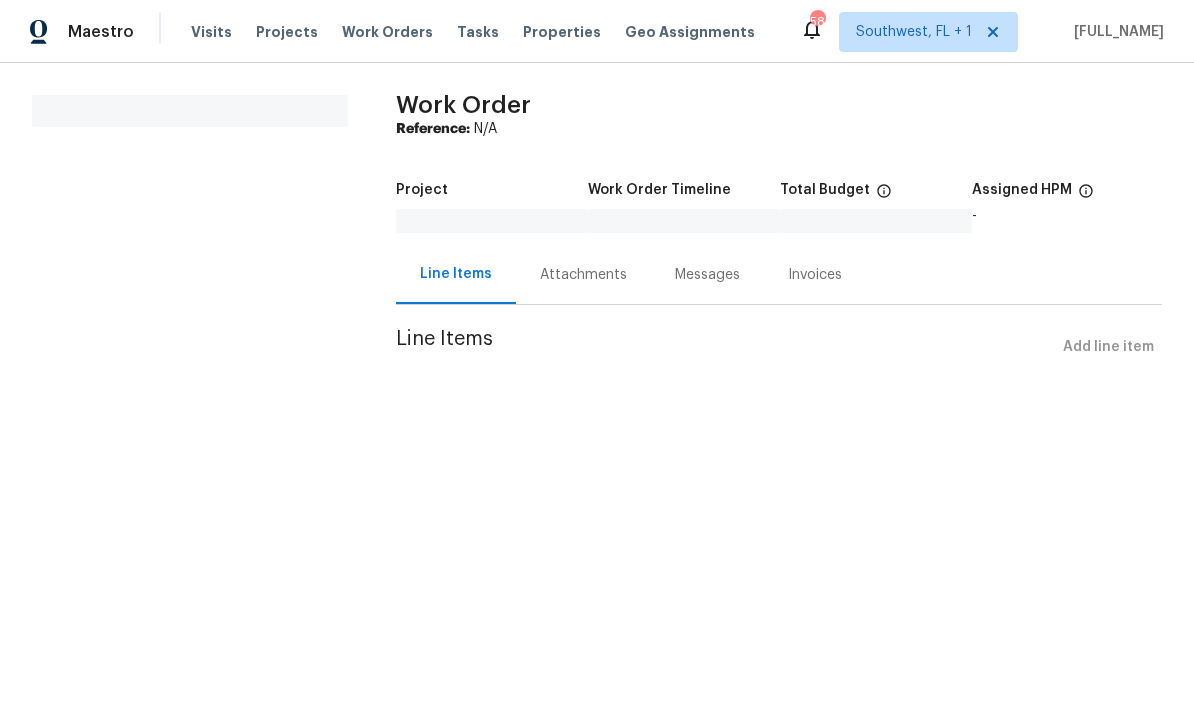 scroll, scrollTop: 0, scrollLeft: 0, axis: both 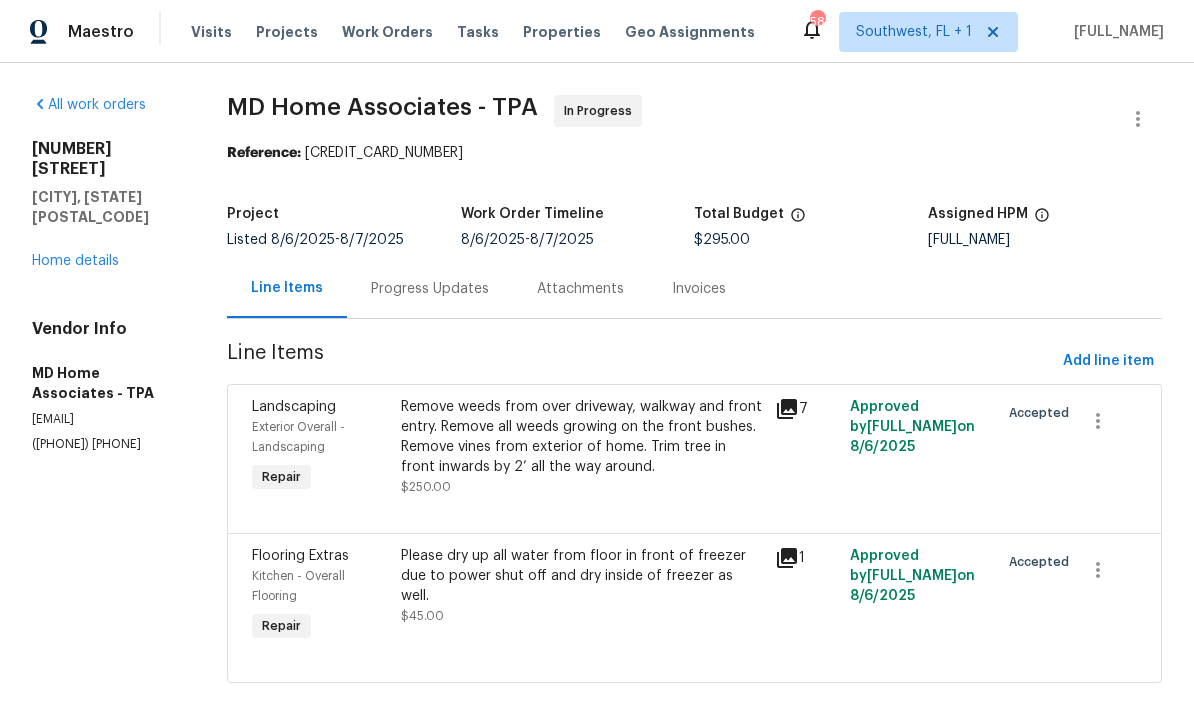 click on "Progress Updates" at bounding box center [430, 289] 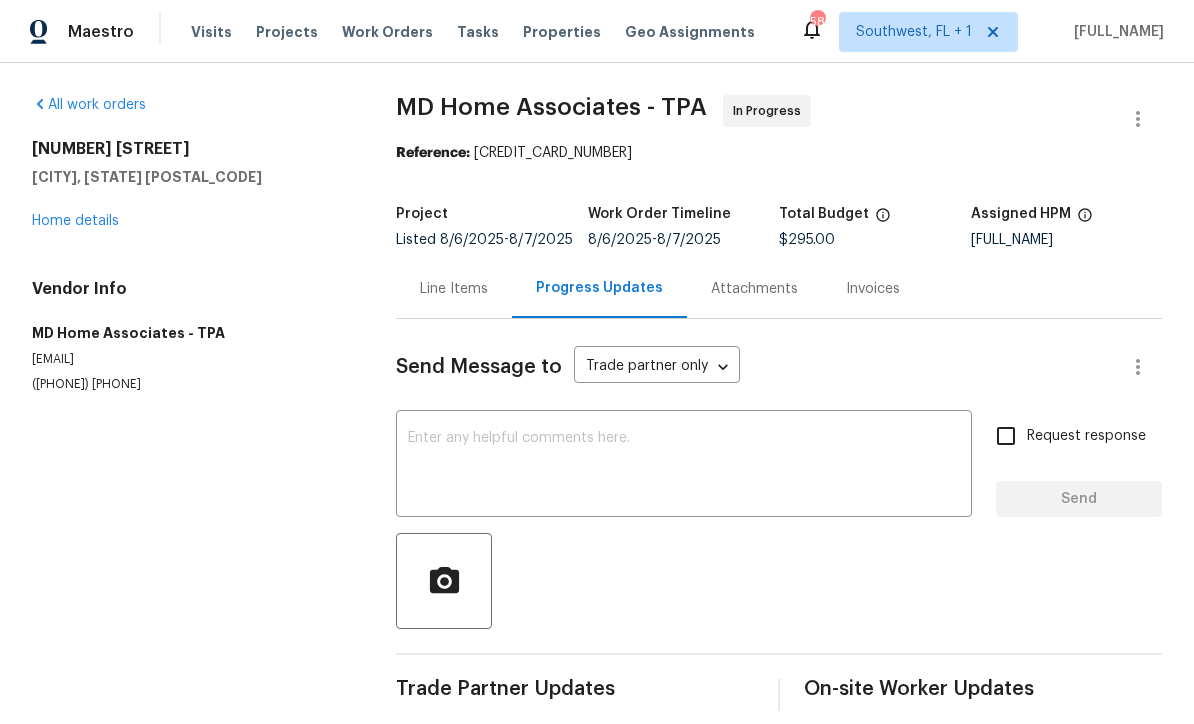 click at bounding box center [684, 466] 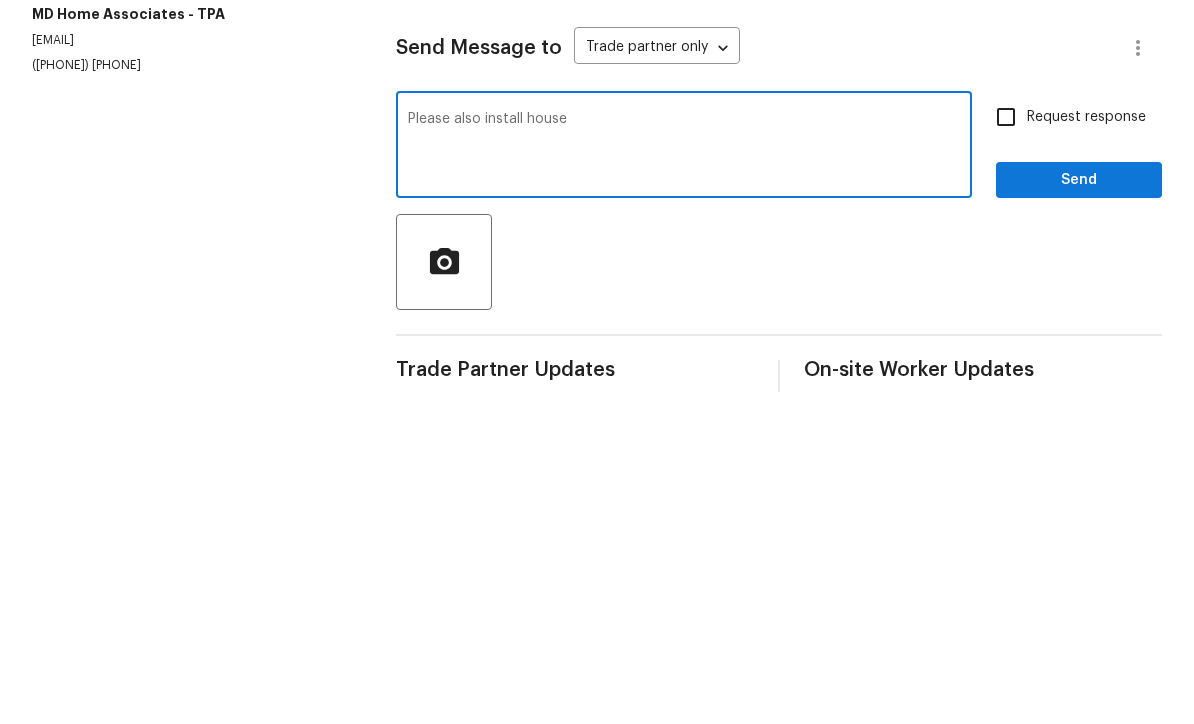 click on "Please also install house" at bounding box center (684, 466) 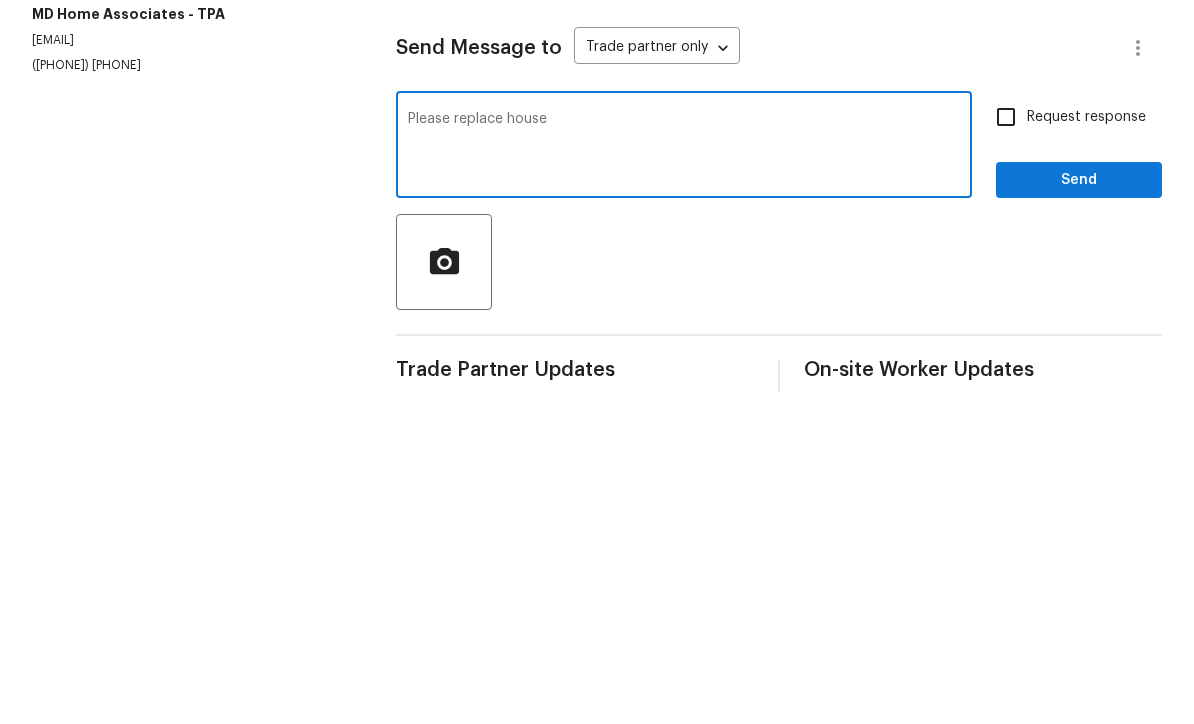 click on "Please replace house" at bounding box center [684, 466] 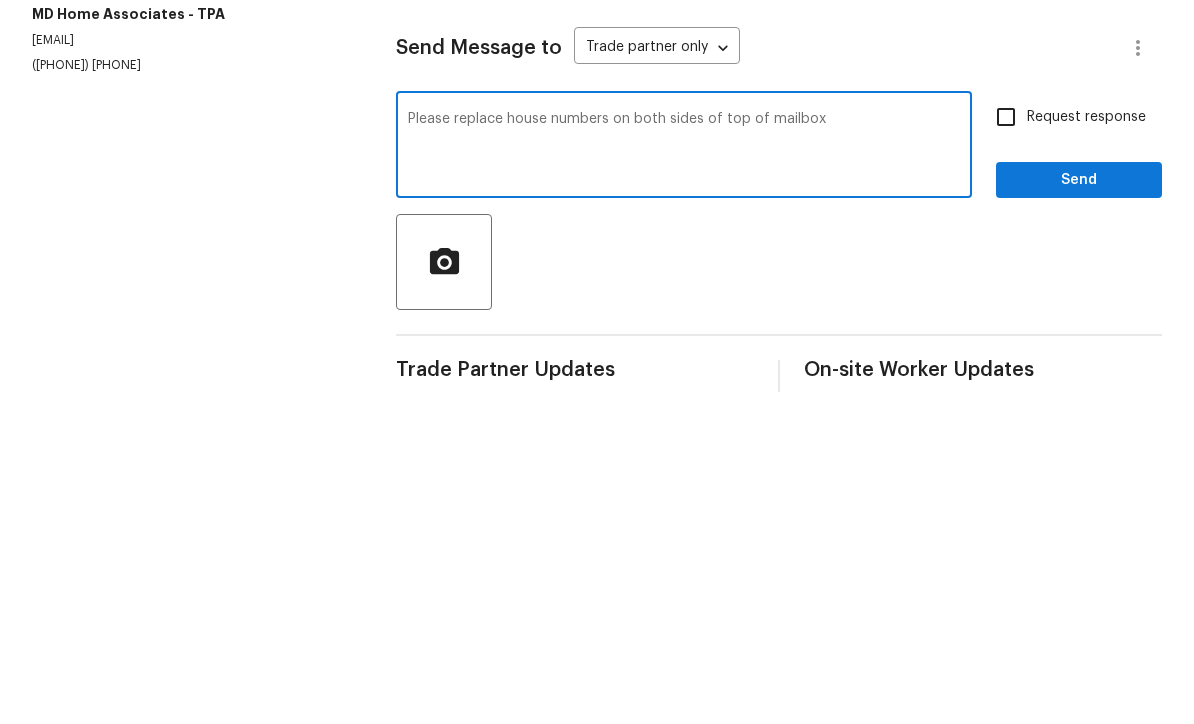click on "Please replace house numbers on both sides of top of mailbox" at bounding box center [684, 466] 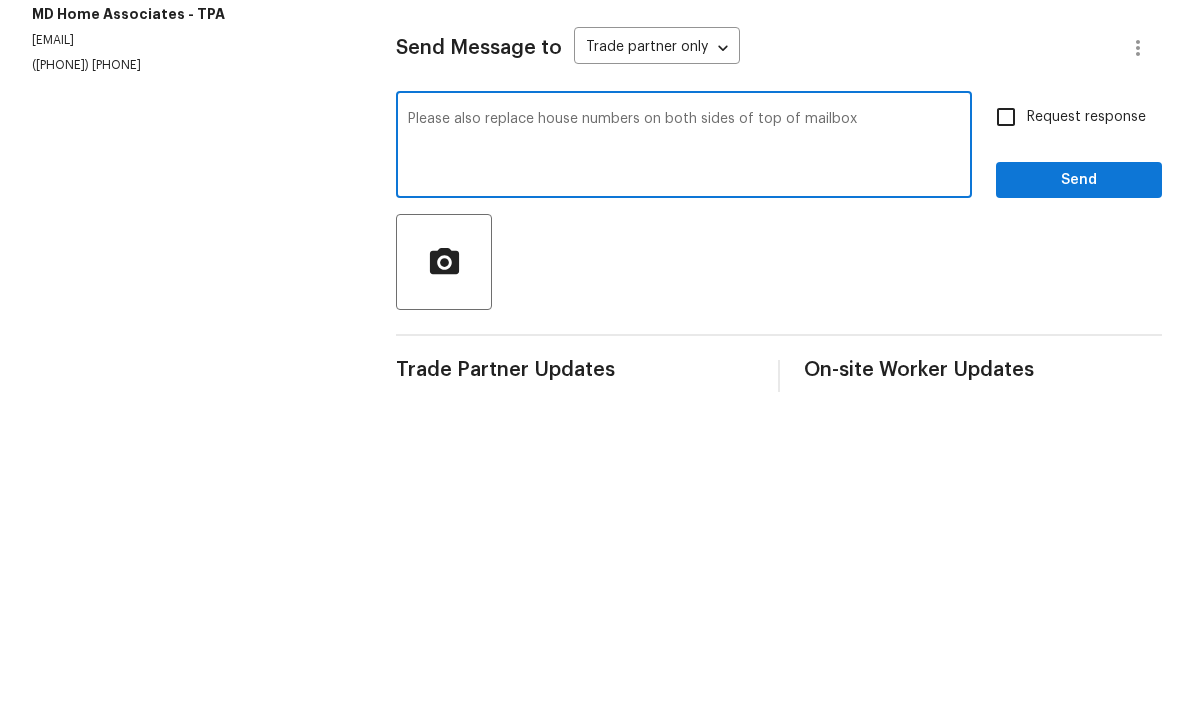 click on "Please also replace house numbers on both sides of top of mailbox" at bounding box center (684, 466) 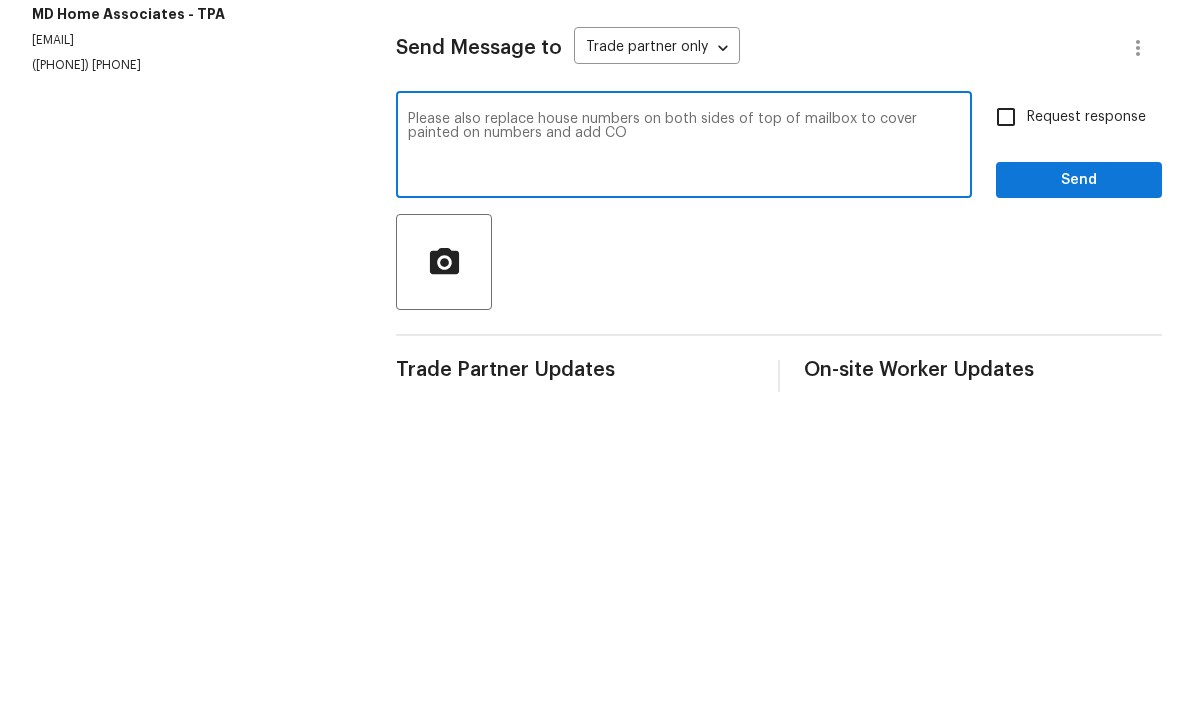 type on "Please also replace house numbers on both sides of top of mailbox to cover painted on numbers and add CO" 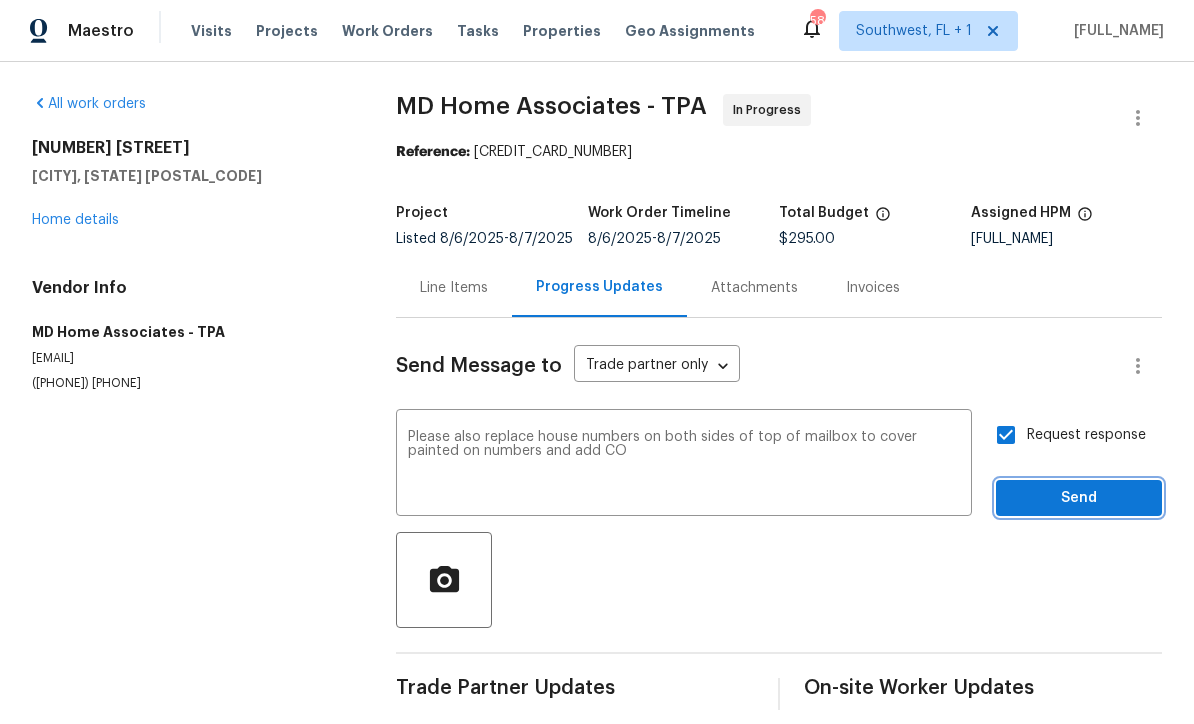 click on "Send" at bounding box center (1079, 499) 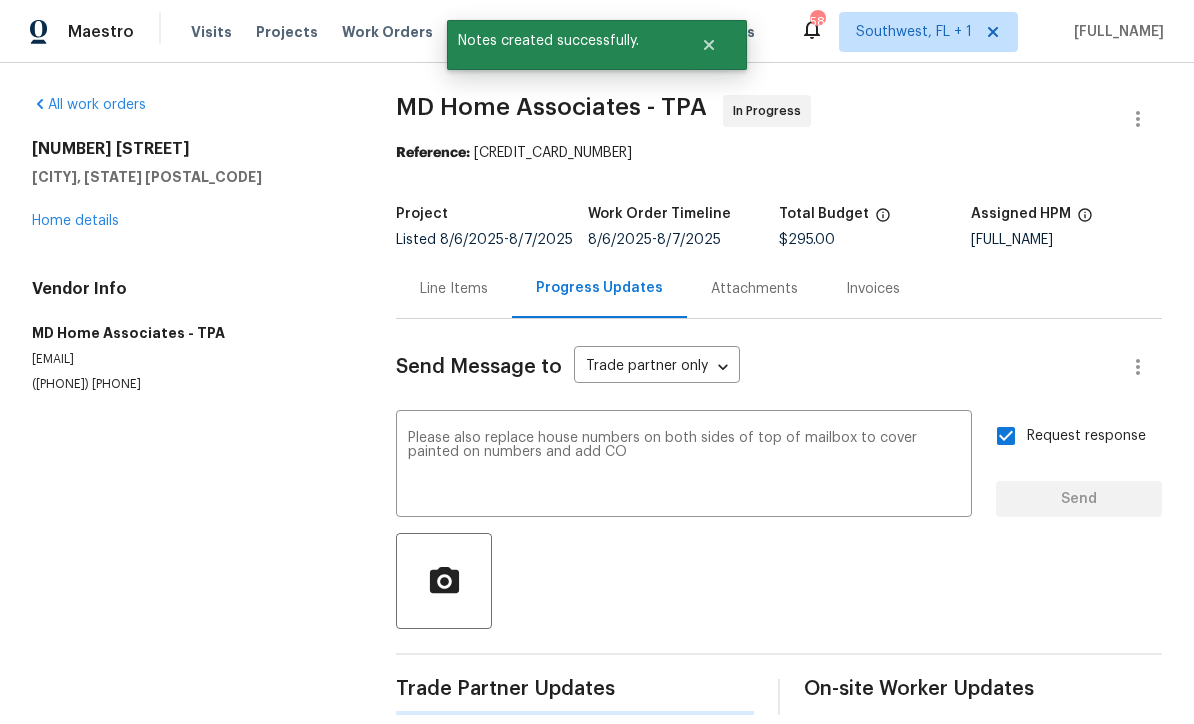 type 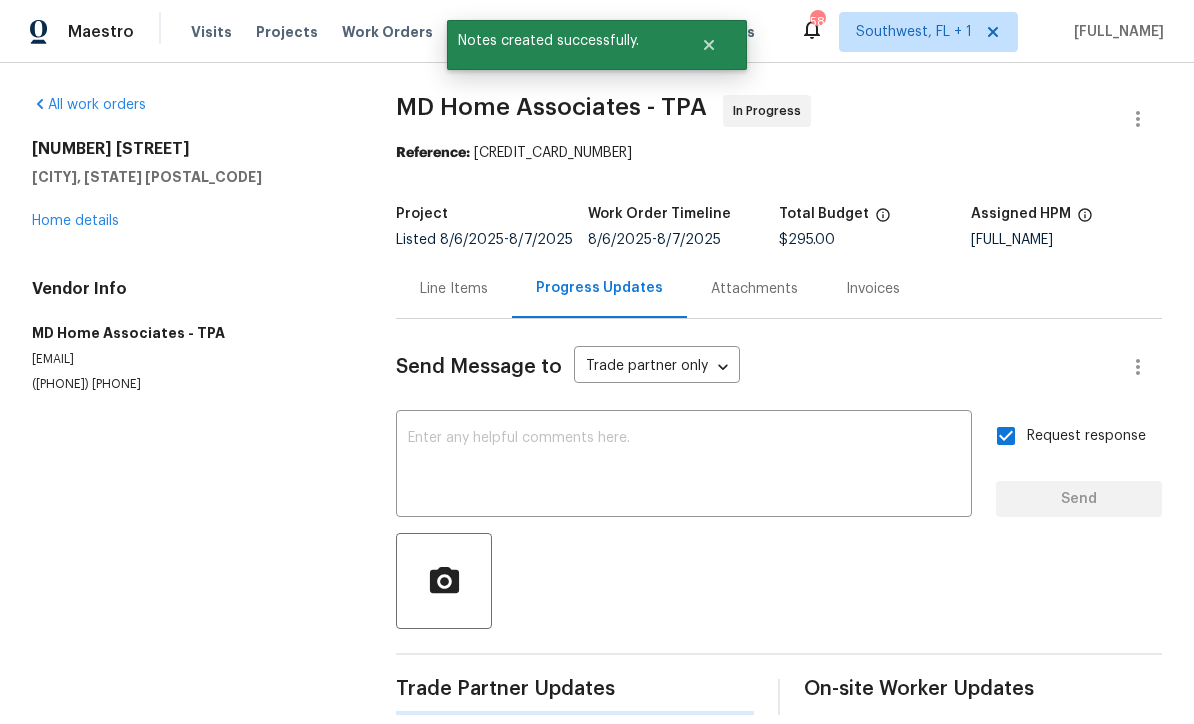 scroll, scrollTop: 20, scrollLeft: 0, axis: vertical 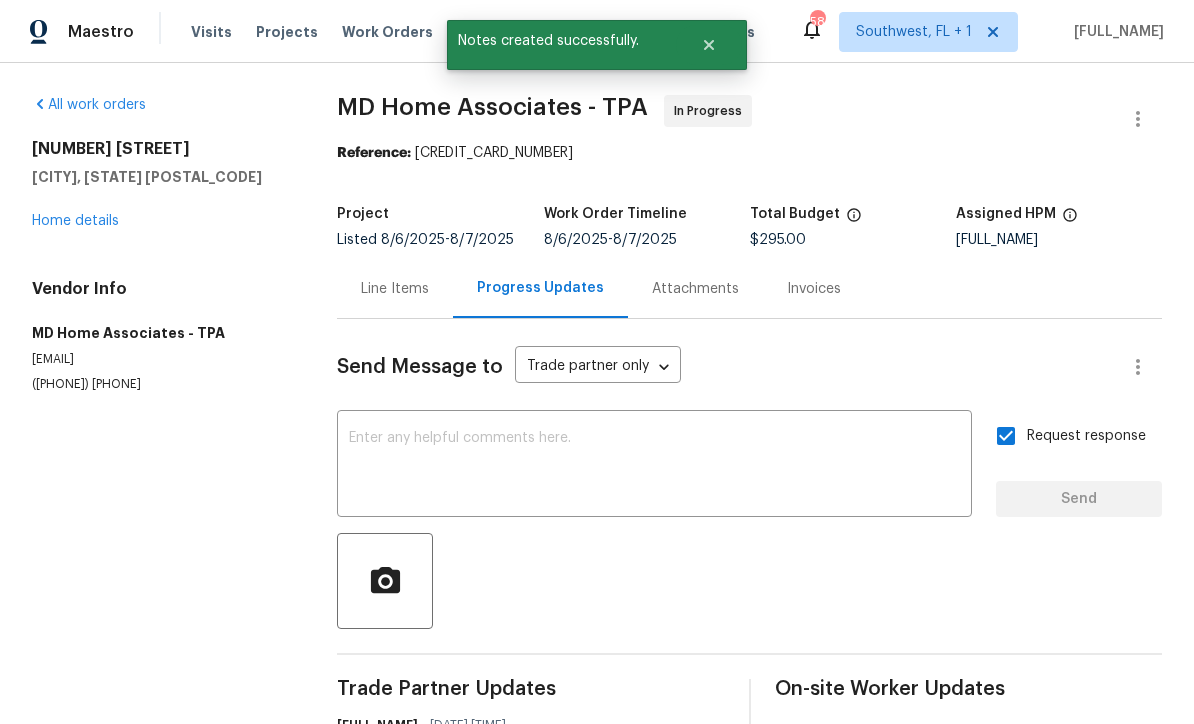 click on "Home details" at bounding box center (75, 221) 